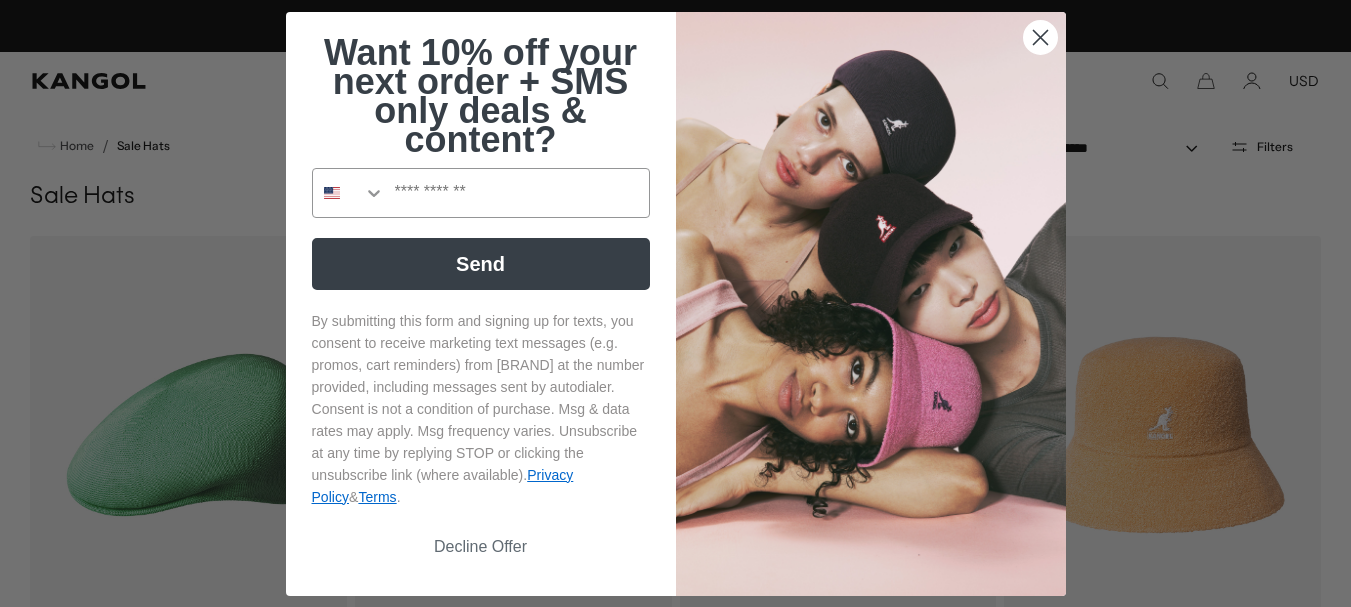 scroll, scrollTop: 0, scrollLeft: 0, axis: both 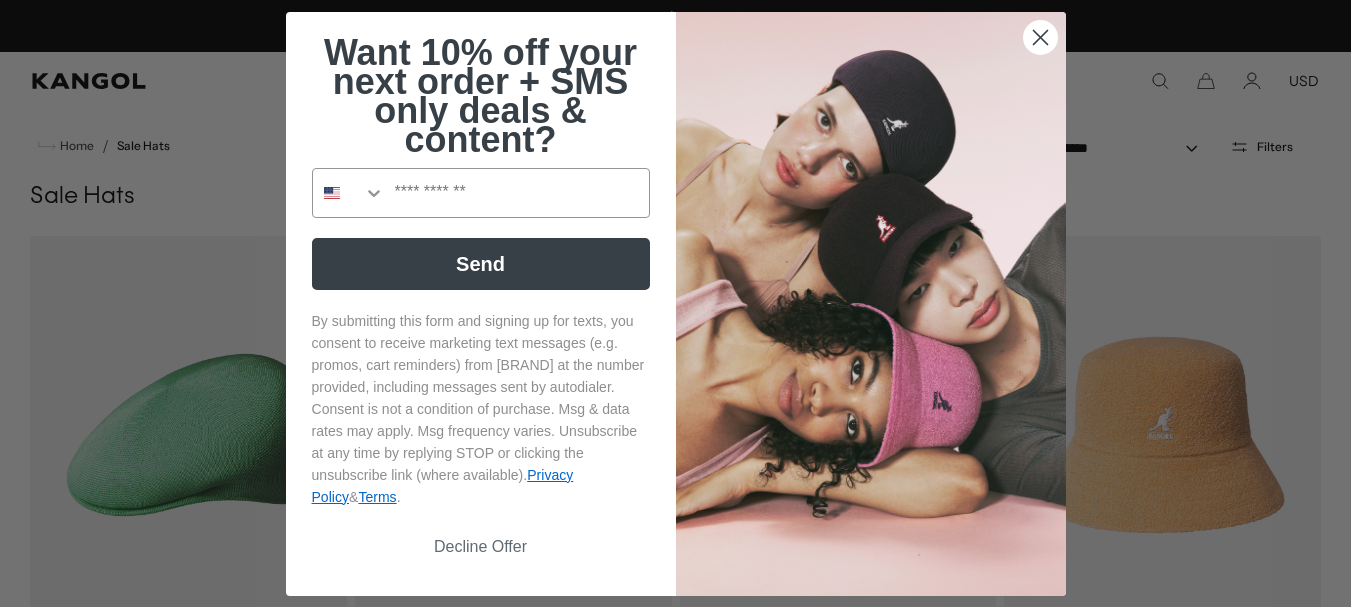 click at bounding box center [1040, 37] 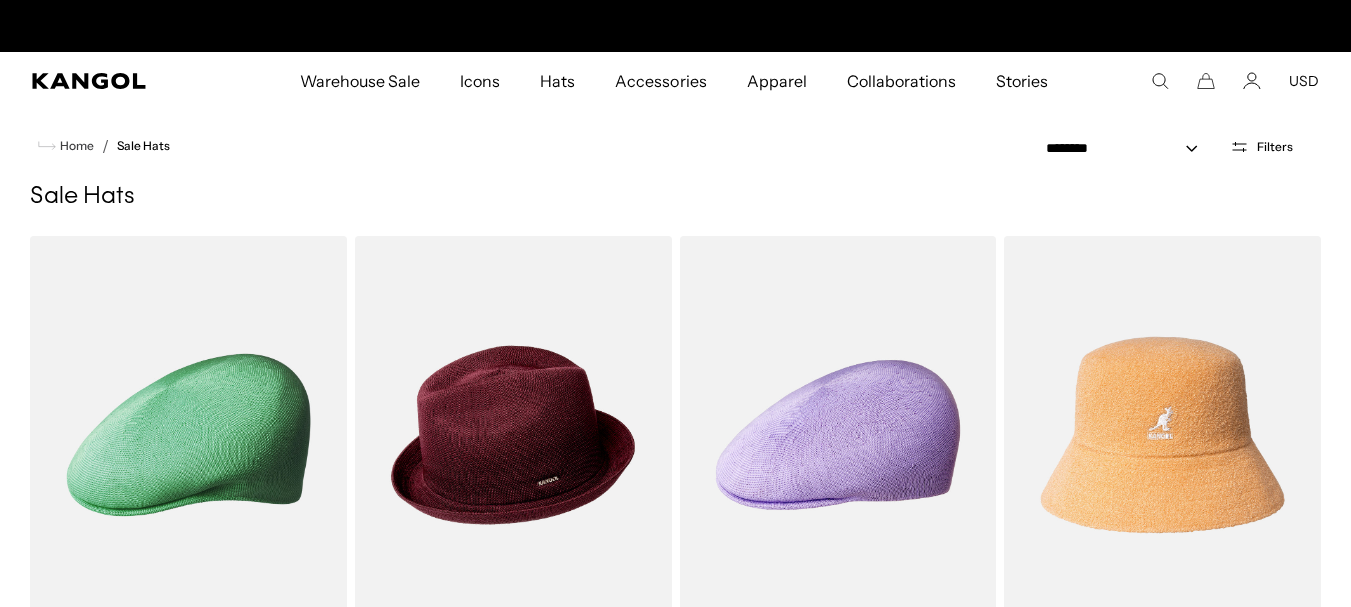 scroll, scrollTop: 0, scrollLeft: 0, axis: both 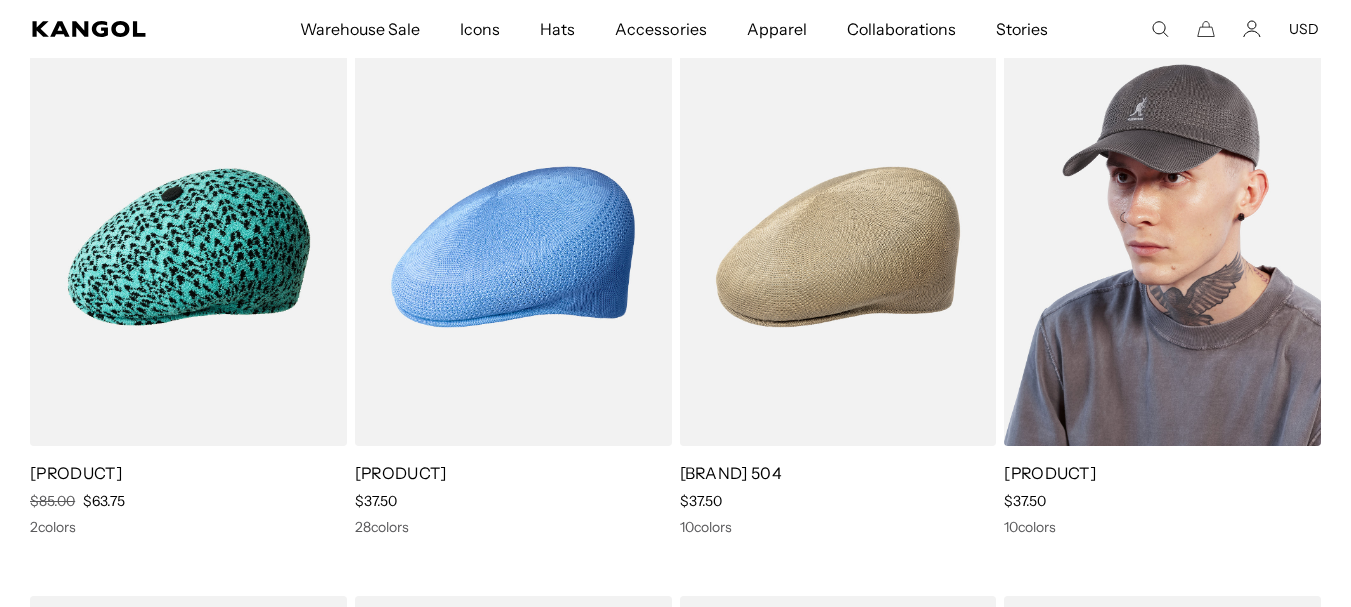 click at bounding box center (1162, 247) 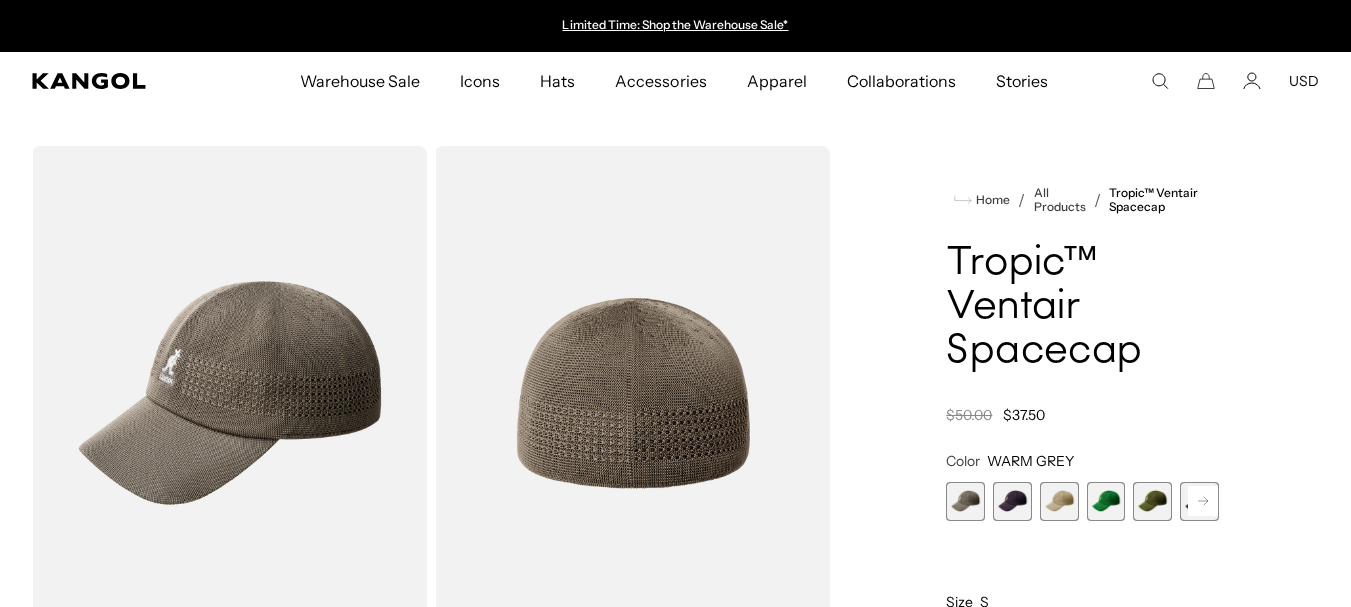 scroll, scrollTop: 0, scrollLeft: 0, axis: both 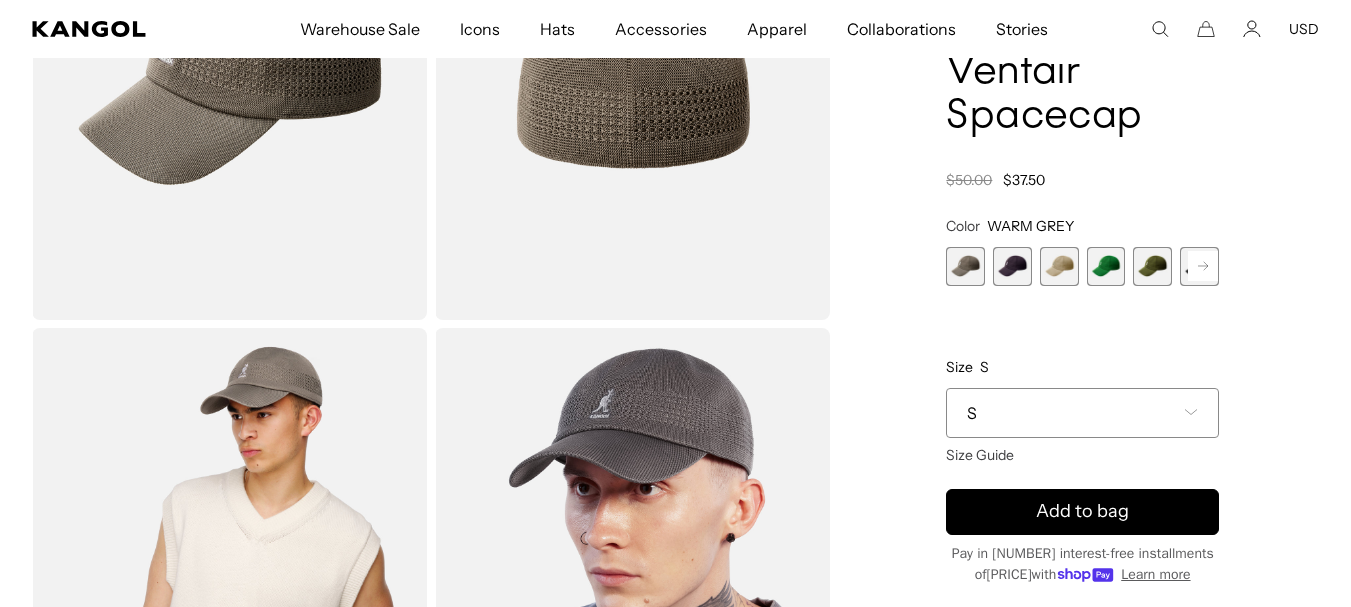 click at bounding box center [1191, 412] 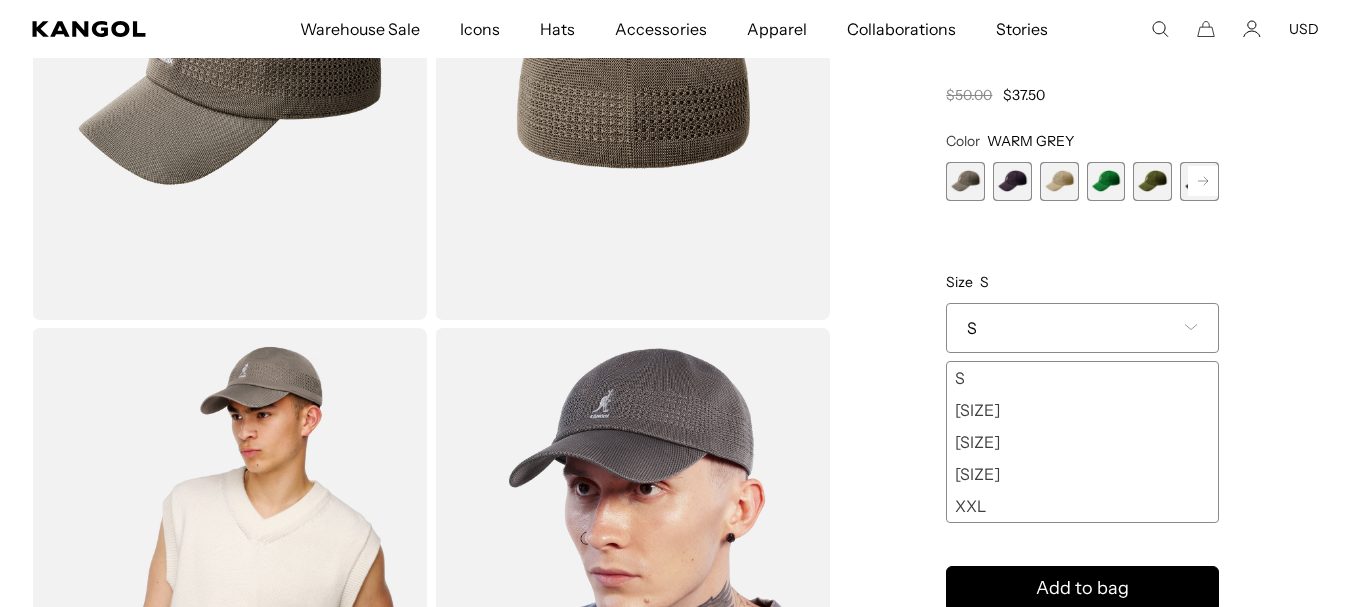 scroll, scrollTop: 0, scrollLeft: 412, axis: horizontal 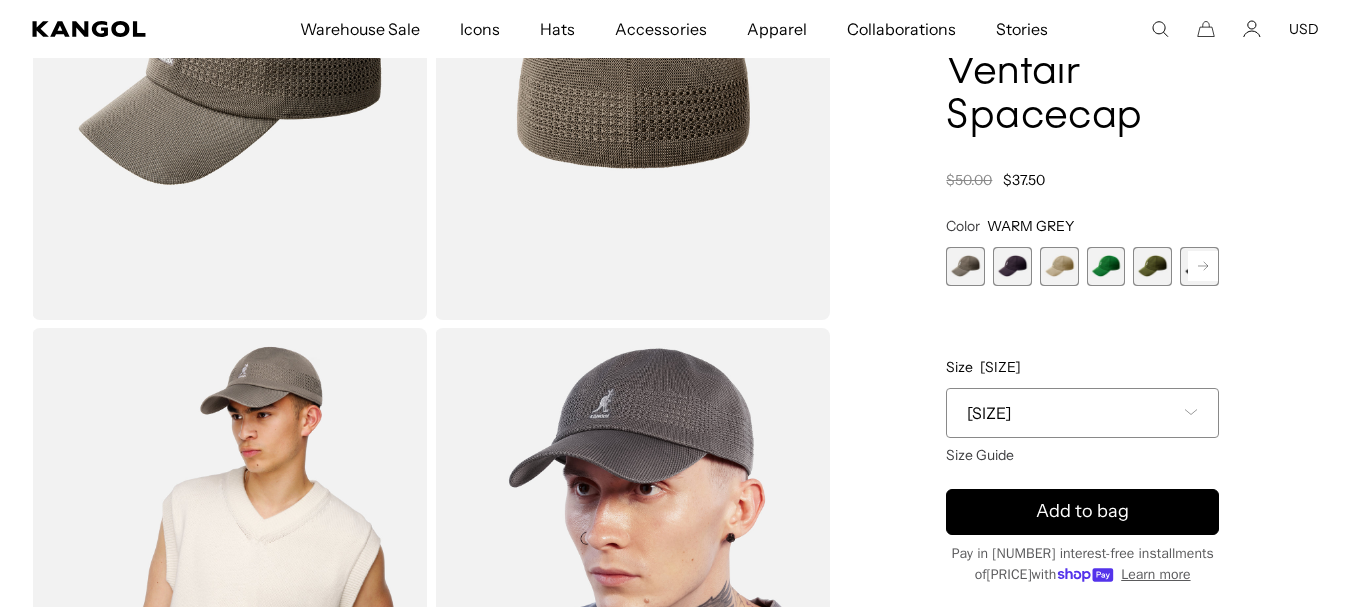 click at bounding box center (1203, 267) 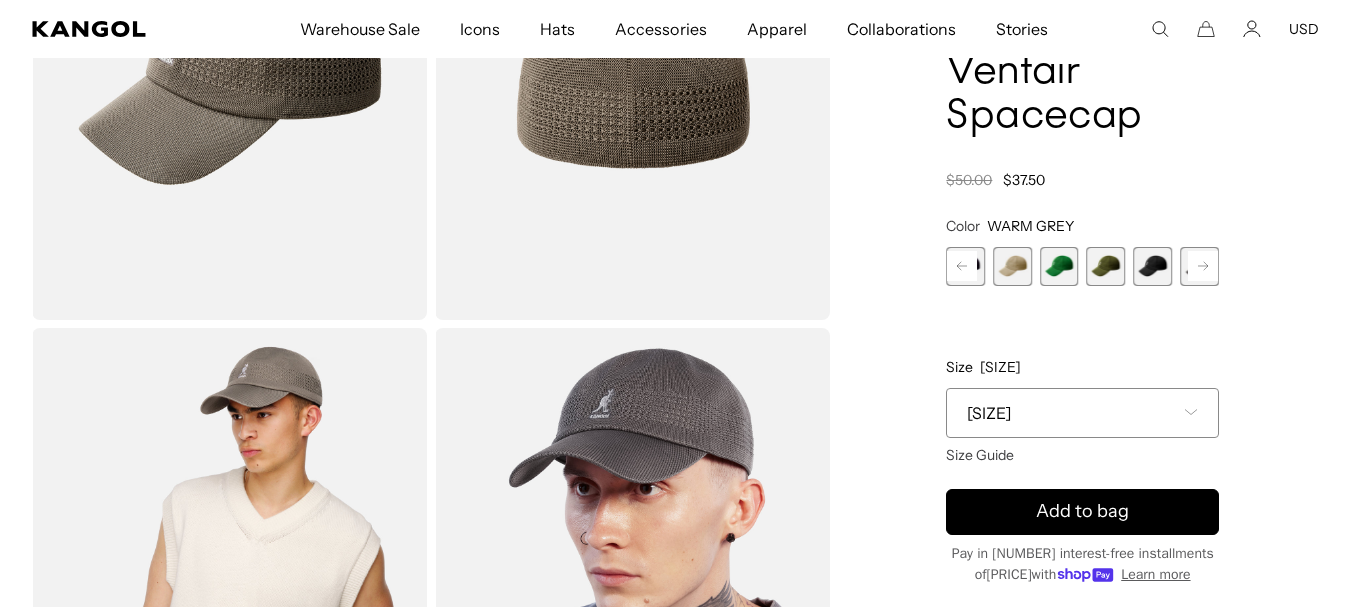scroll, scrollTop: 0, scrollLeft: 412, axis: horizontal 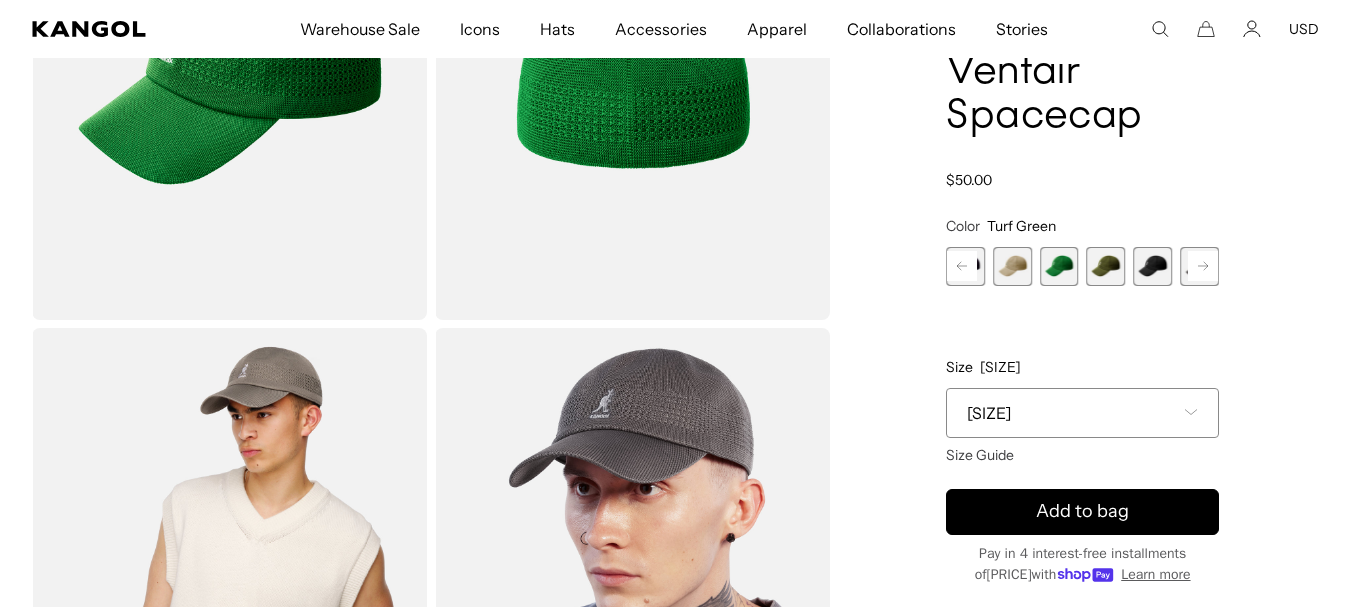 click at bounding box center (1106, 266) 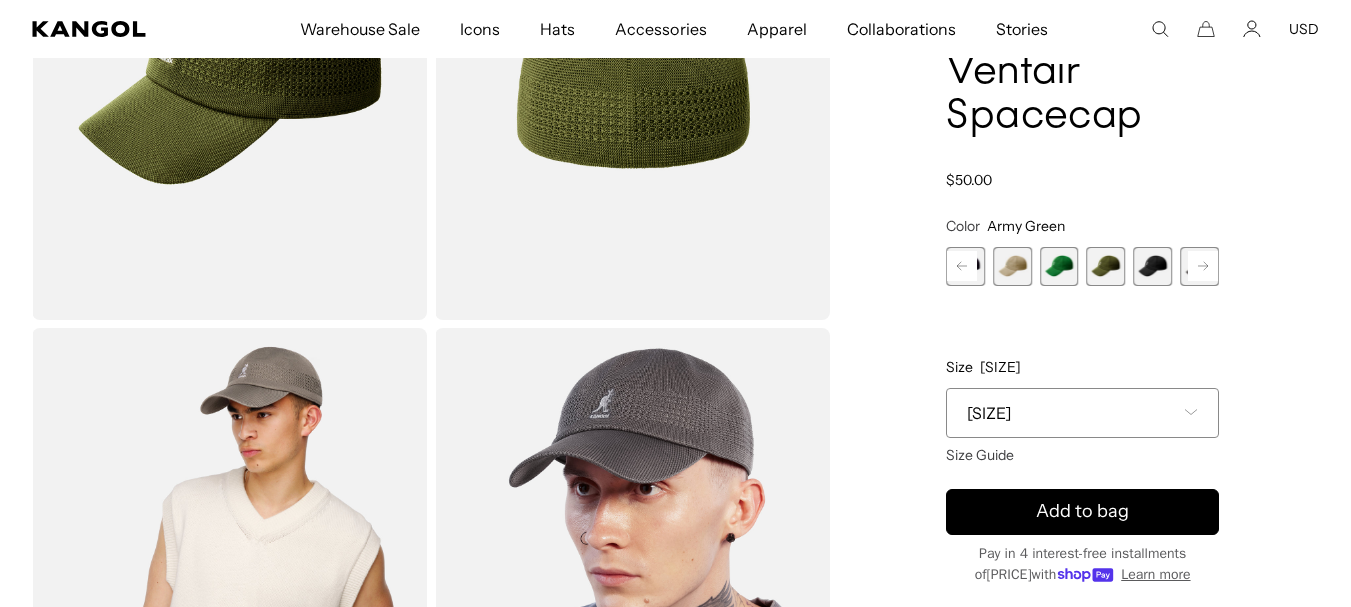 scroll, scrollTop: 0, scrollLeft: 0, axis: both 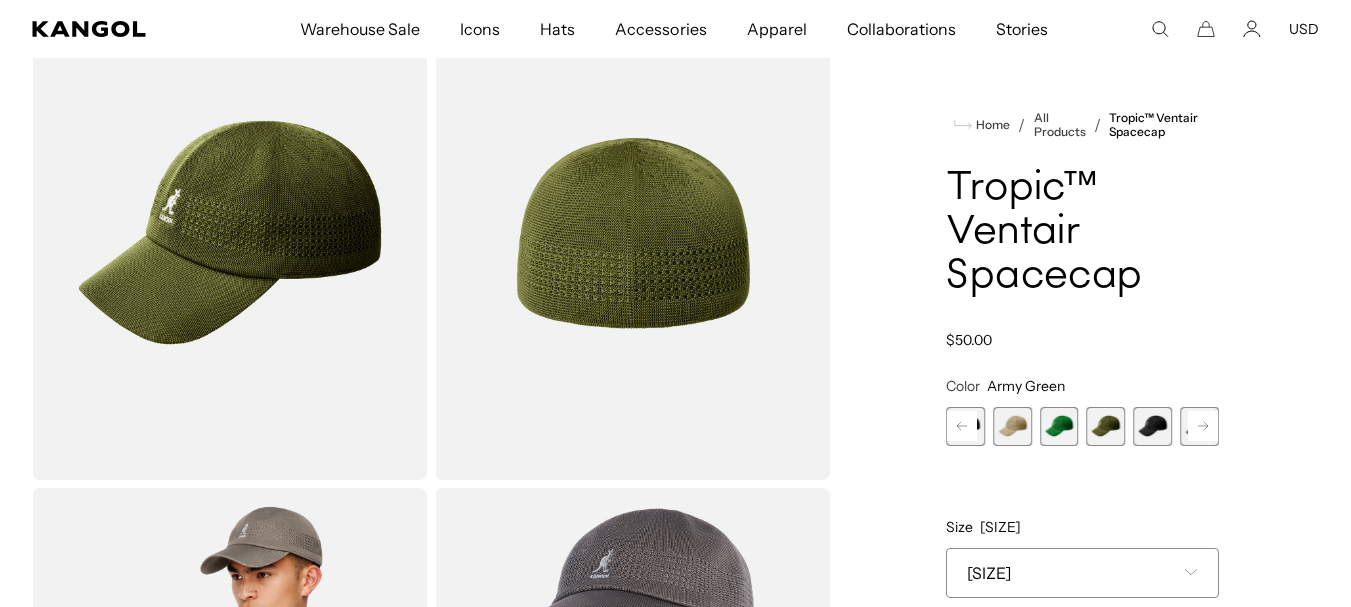 click at bounding box center (1152, 426) 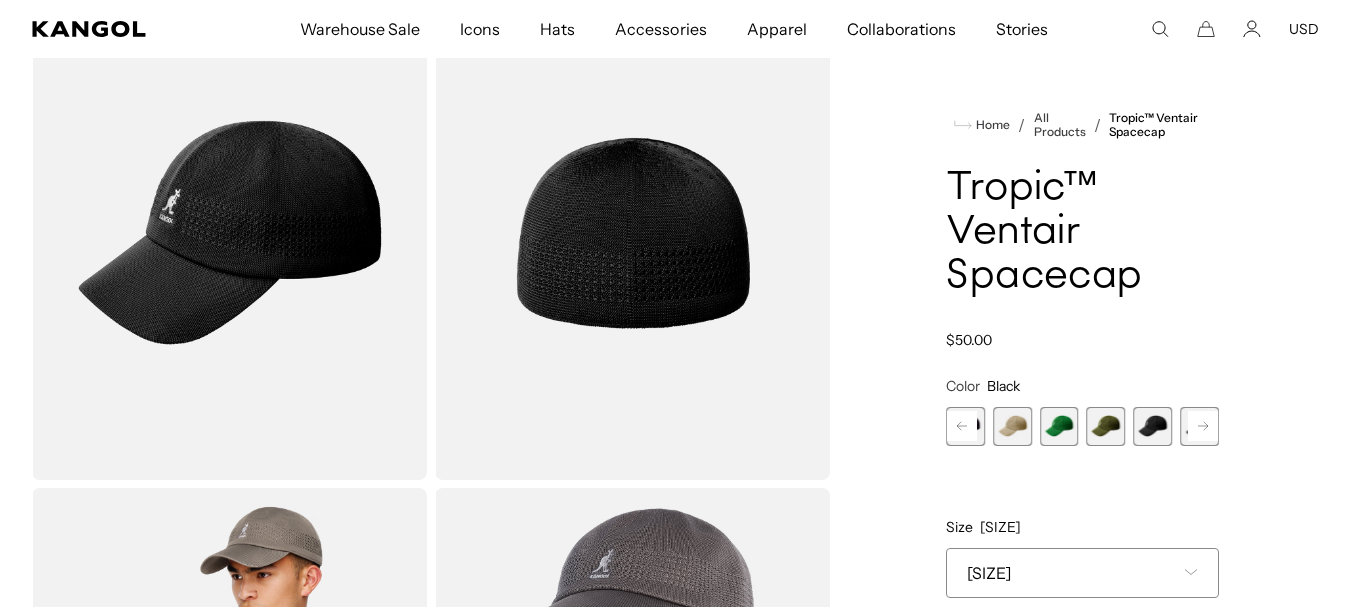 scroll, scrollTop: 0, scrollLeft: 0, axis: both 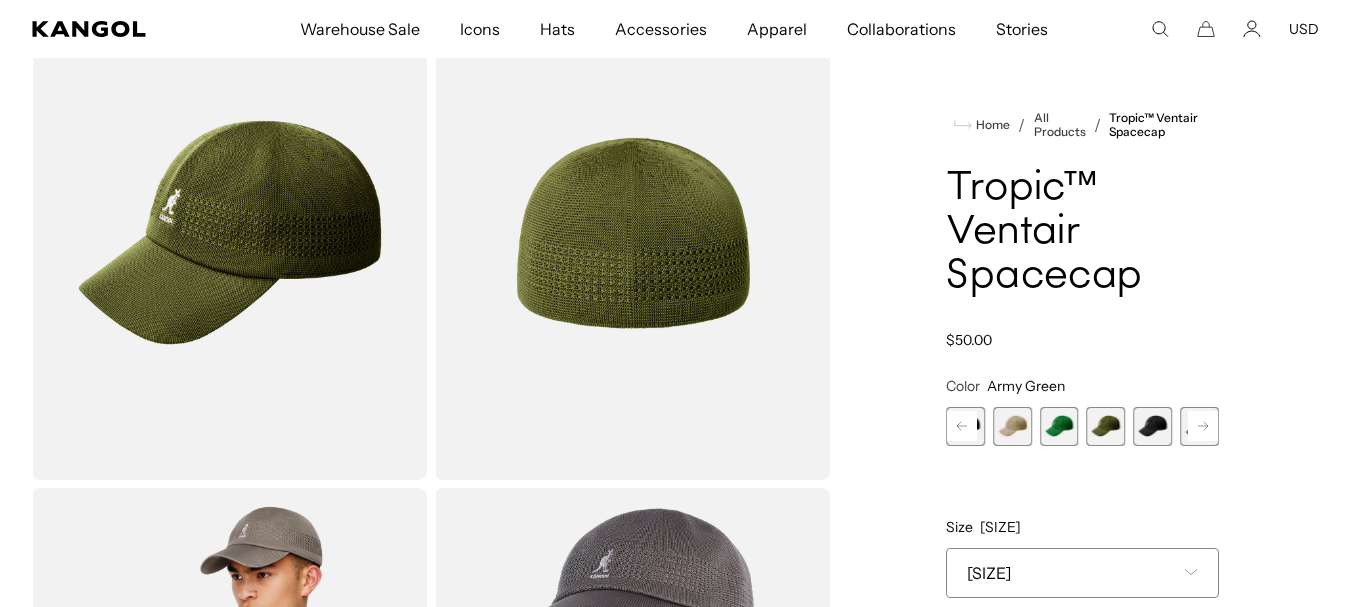 click at bounding box center (1059, 426) 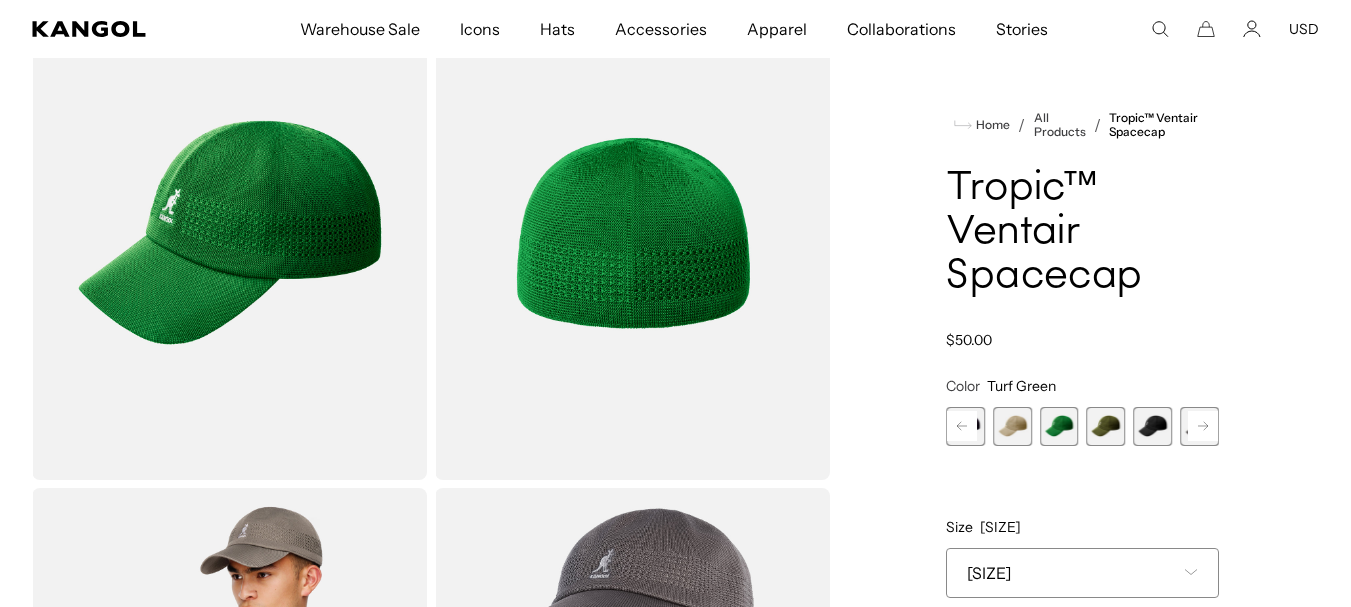 click at bounding box center [1012, 426] 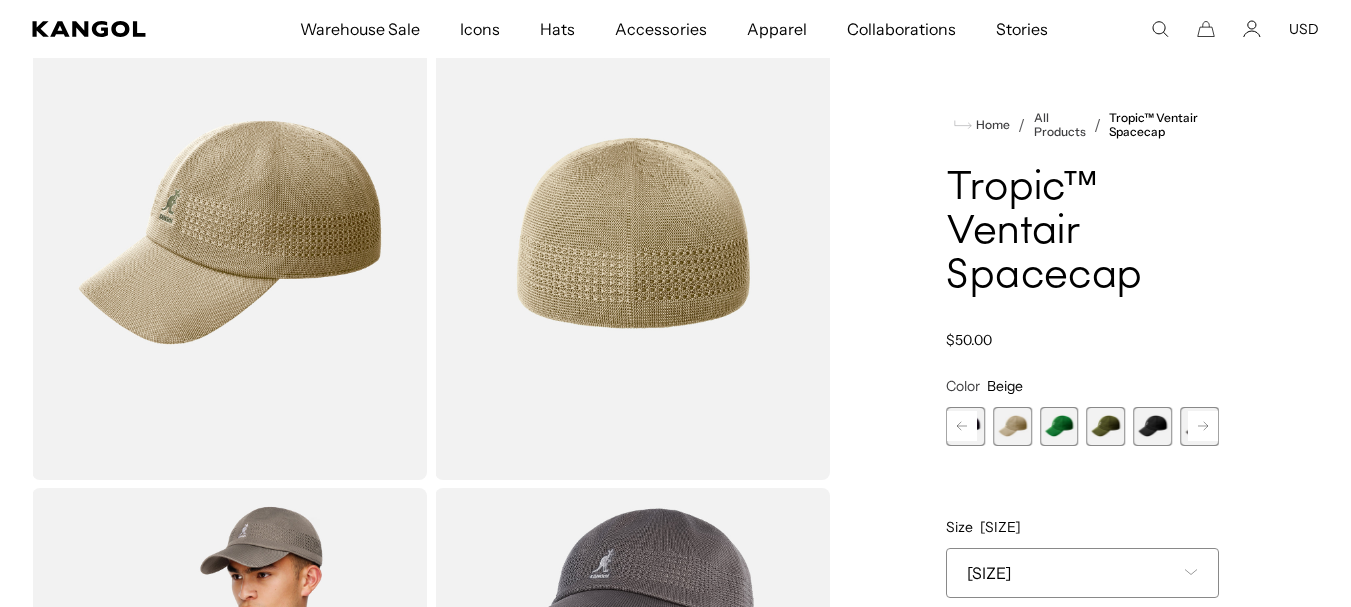scroll, scrollTop: 0, scrollLeft: 0, axis: both 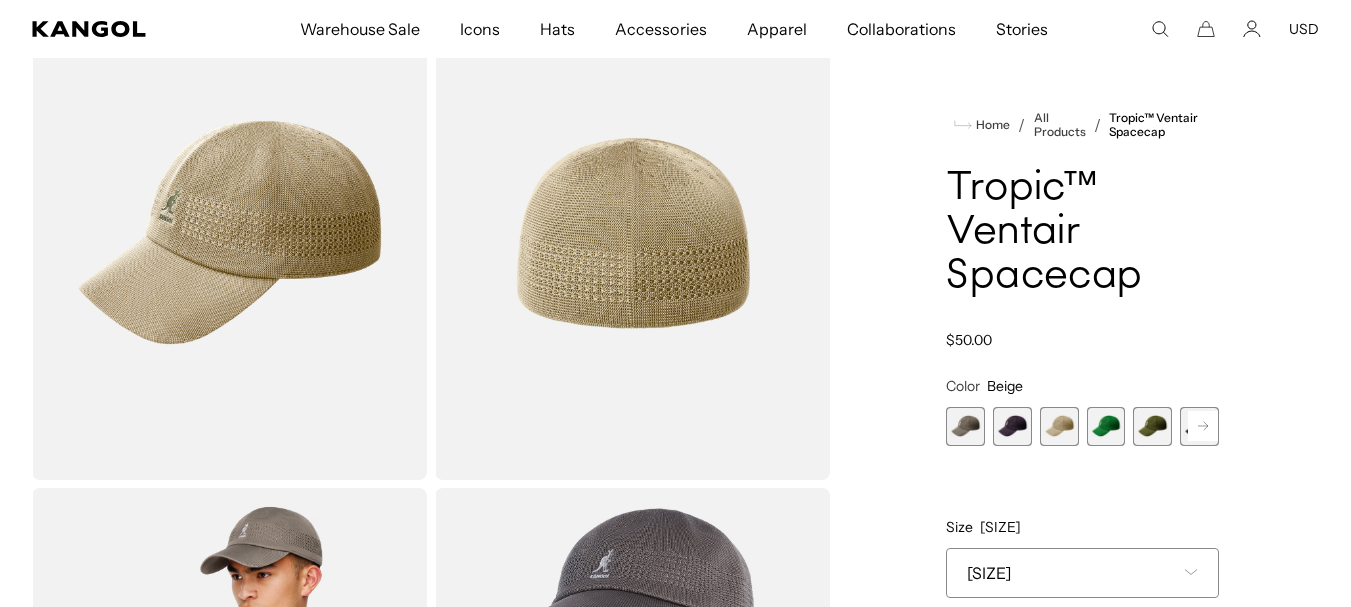 click at bounding box center (1012, 426) 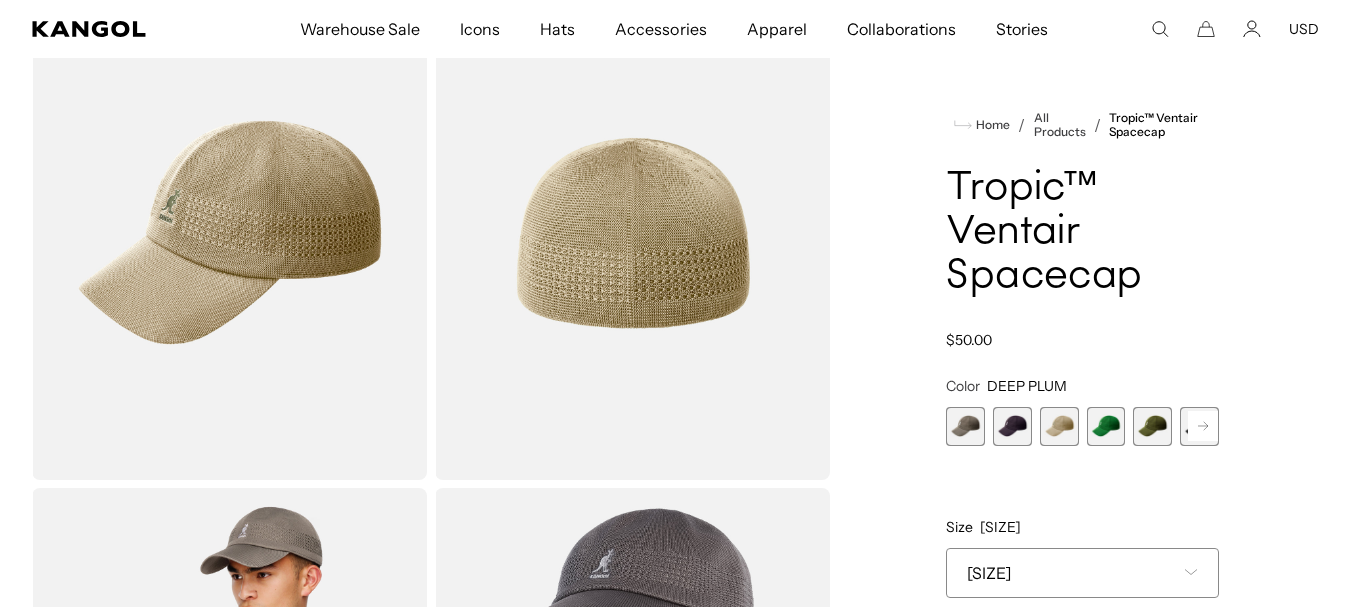 scroll, scrollTop: 0, scrollLeft: 412, axis: horizontal 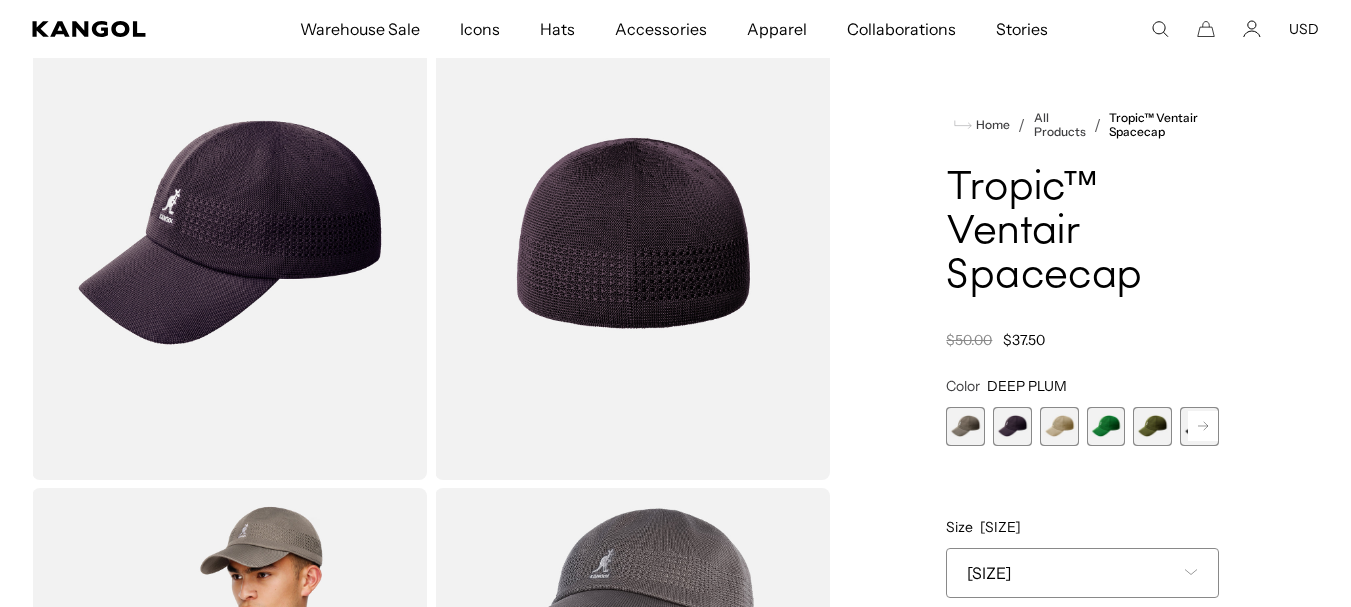 click at bounding box center (965, 426) 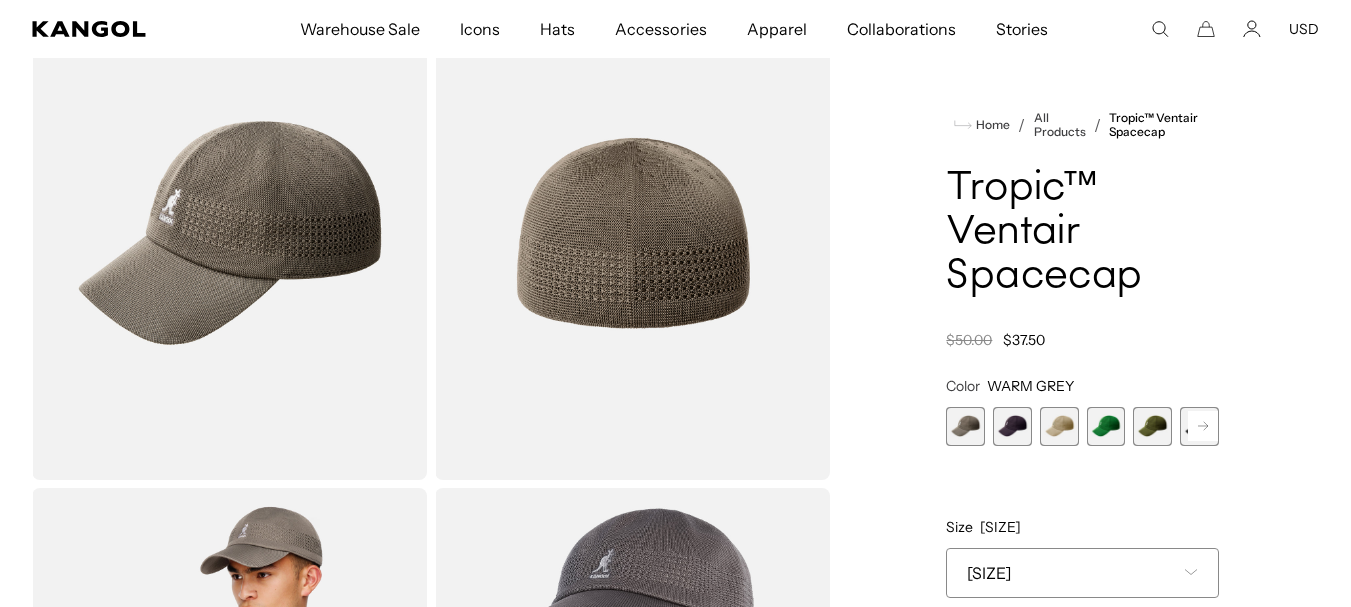 scroll, scrollTop: 0, scrollLeft: 0, axis: both 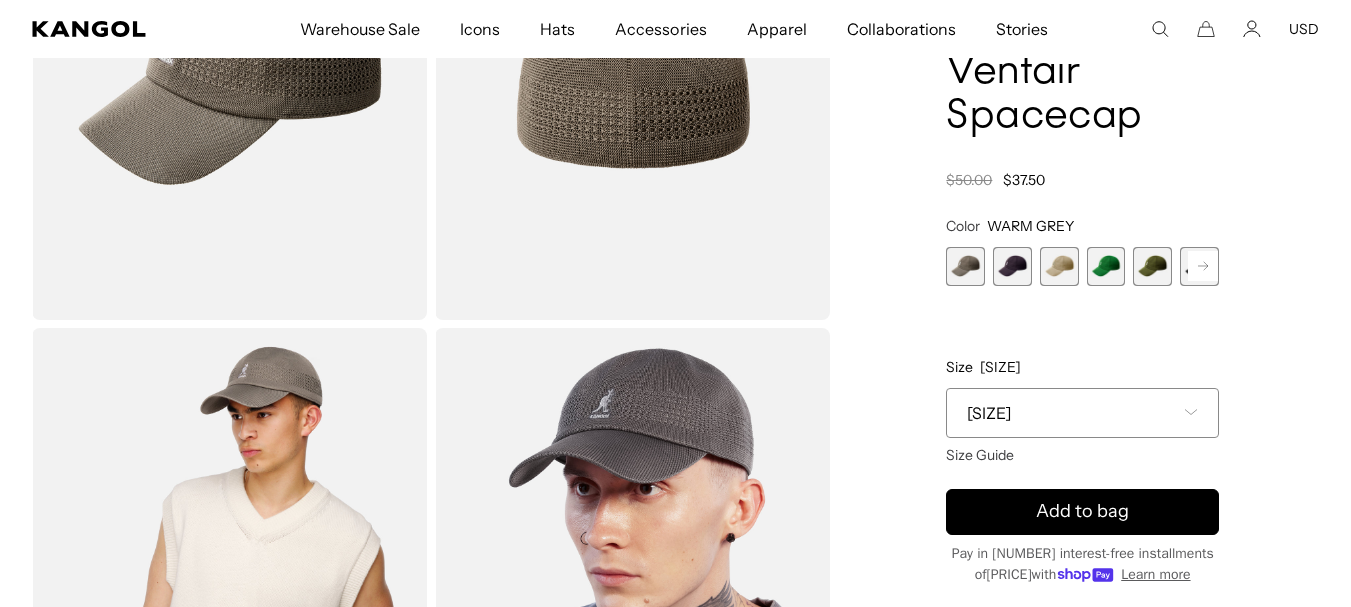 click at bounding box center (1106, 266) 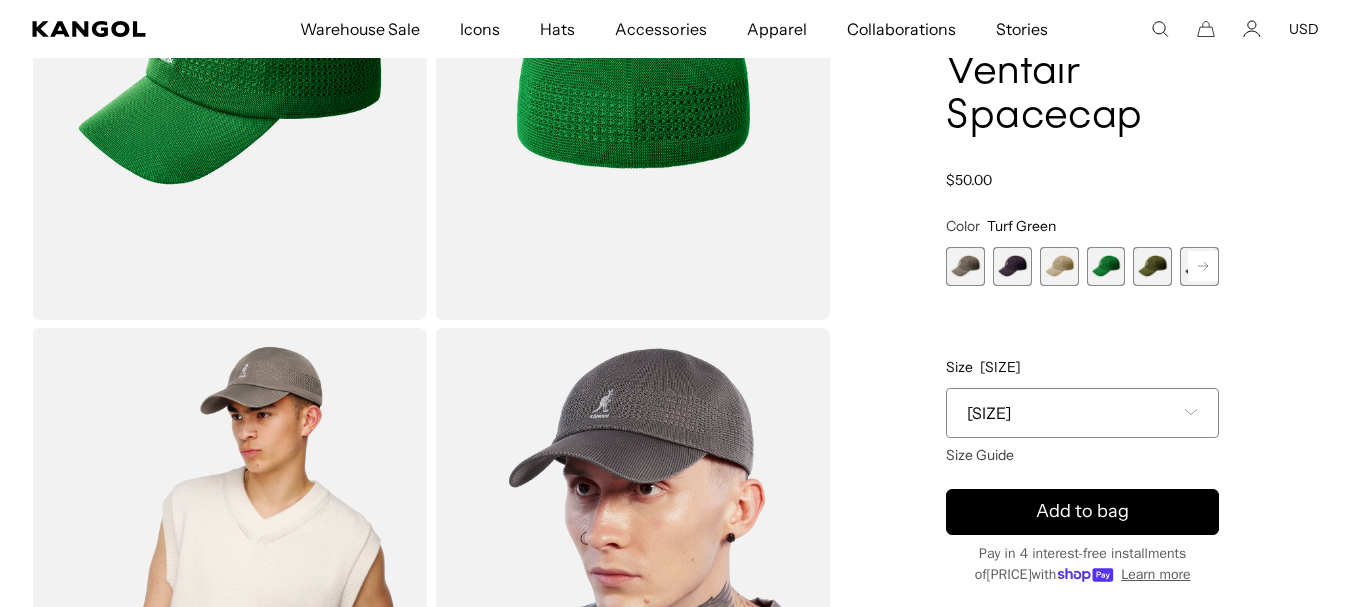 scroll, scrollTop: 0, scrollLeft: 0, axis: both 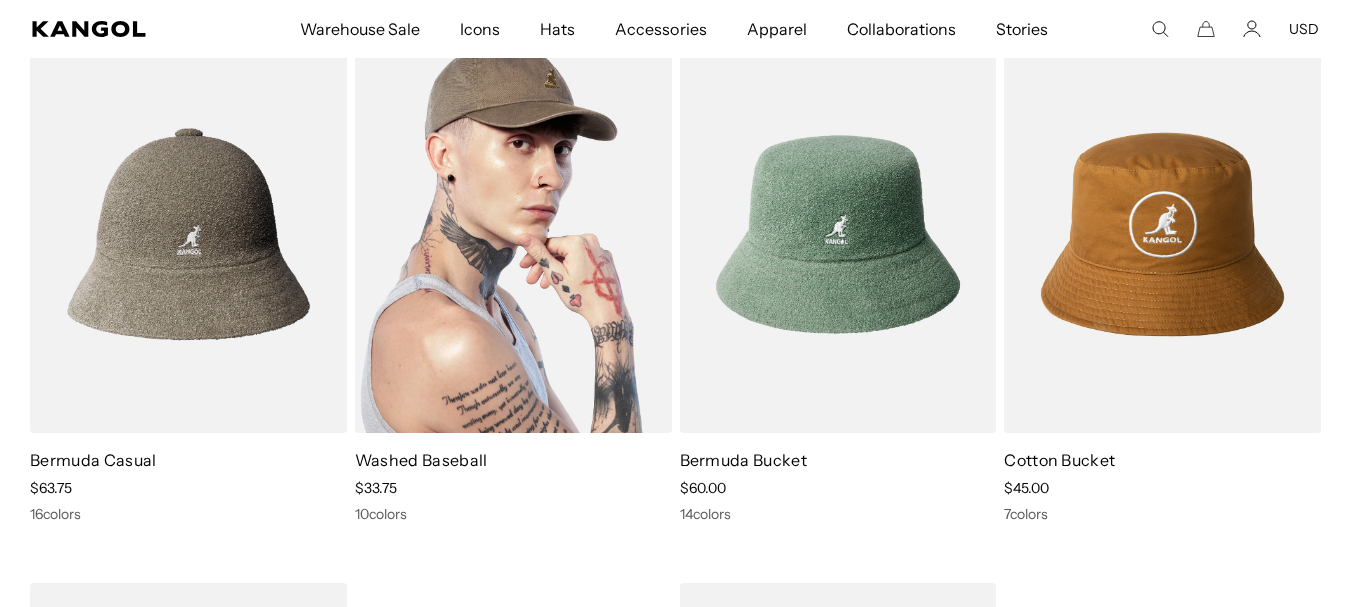 click at bounding box center [513, 235] 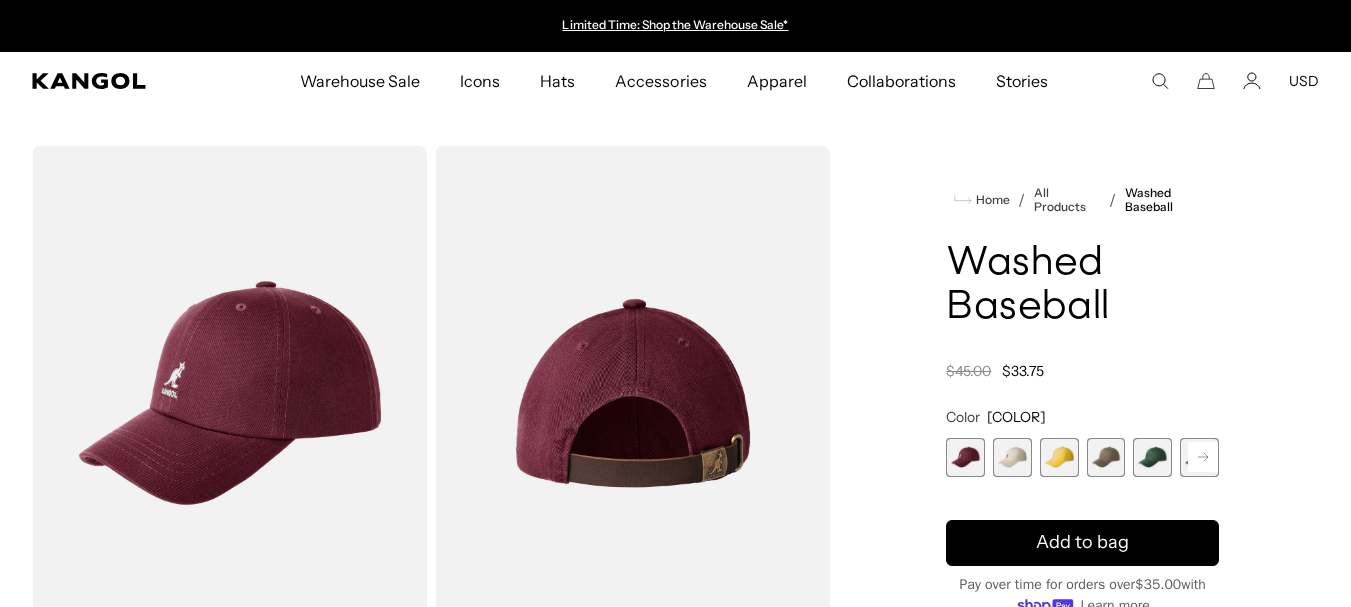 scroll, scrollTop: 0, scrollLeft: 0, axis: both 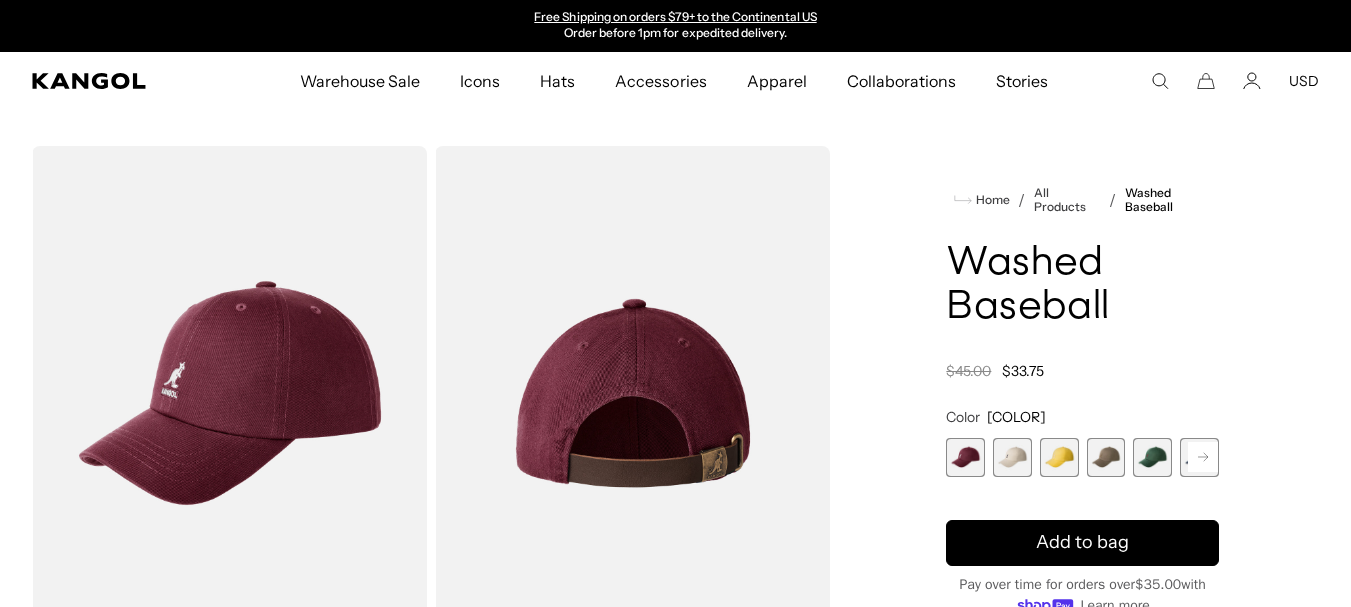click at bounding box center (1012, 457) 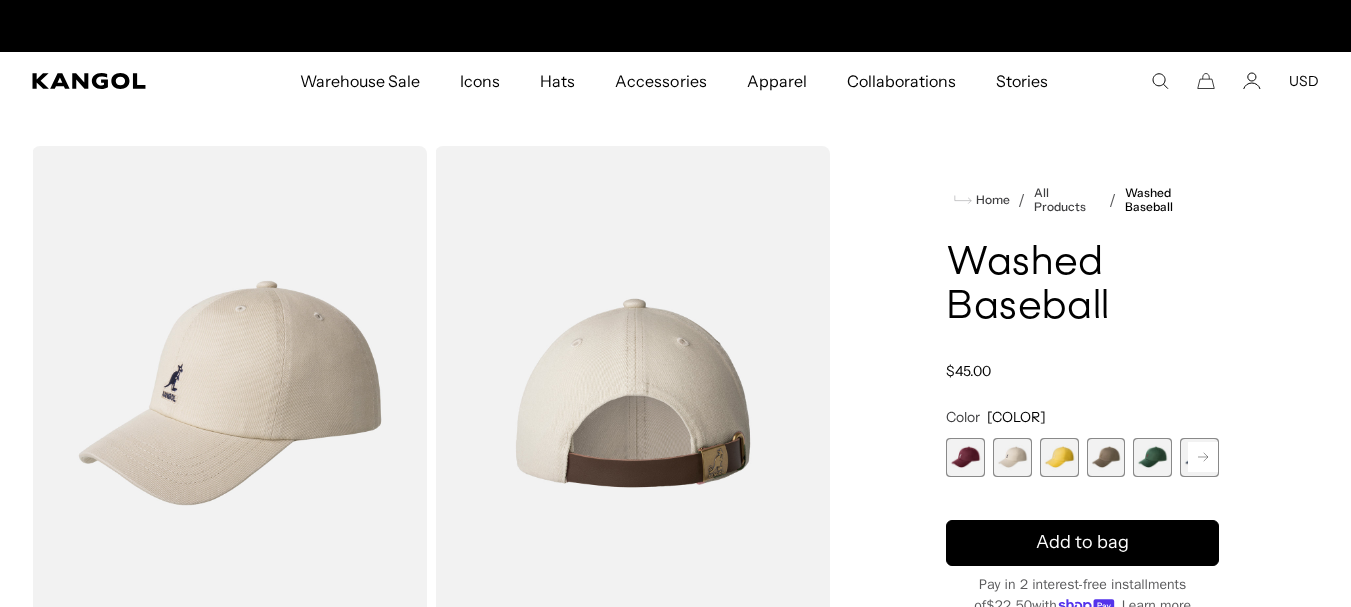 scroll, scrollTop: 0, scrollLeft: 0, axis: both 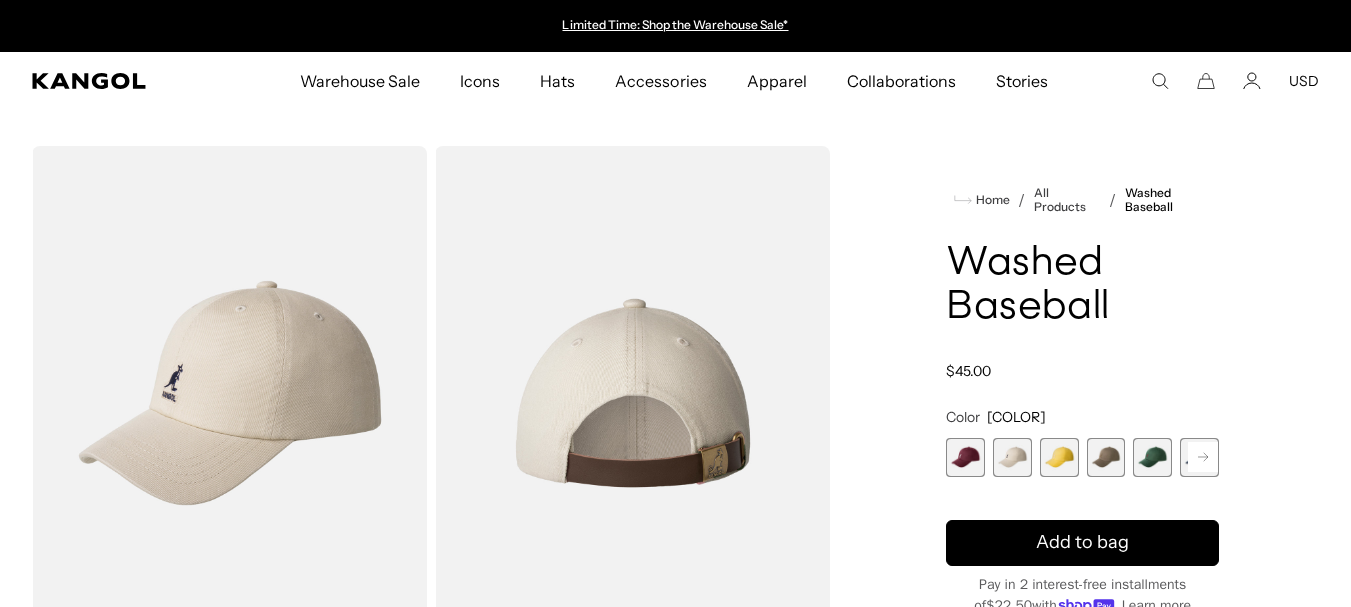 click at bounding box center (1059, 457) 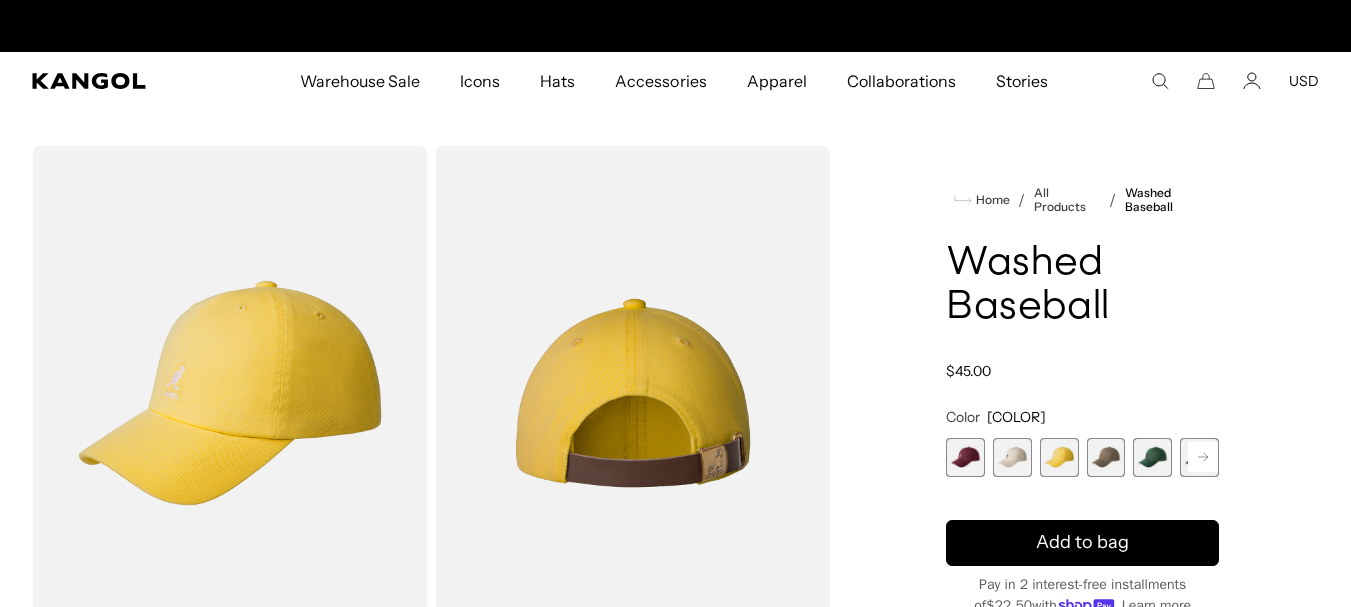 scroll, scrollTop: 0, scrollLeft: 412, axis: horizontal 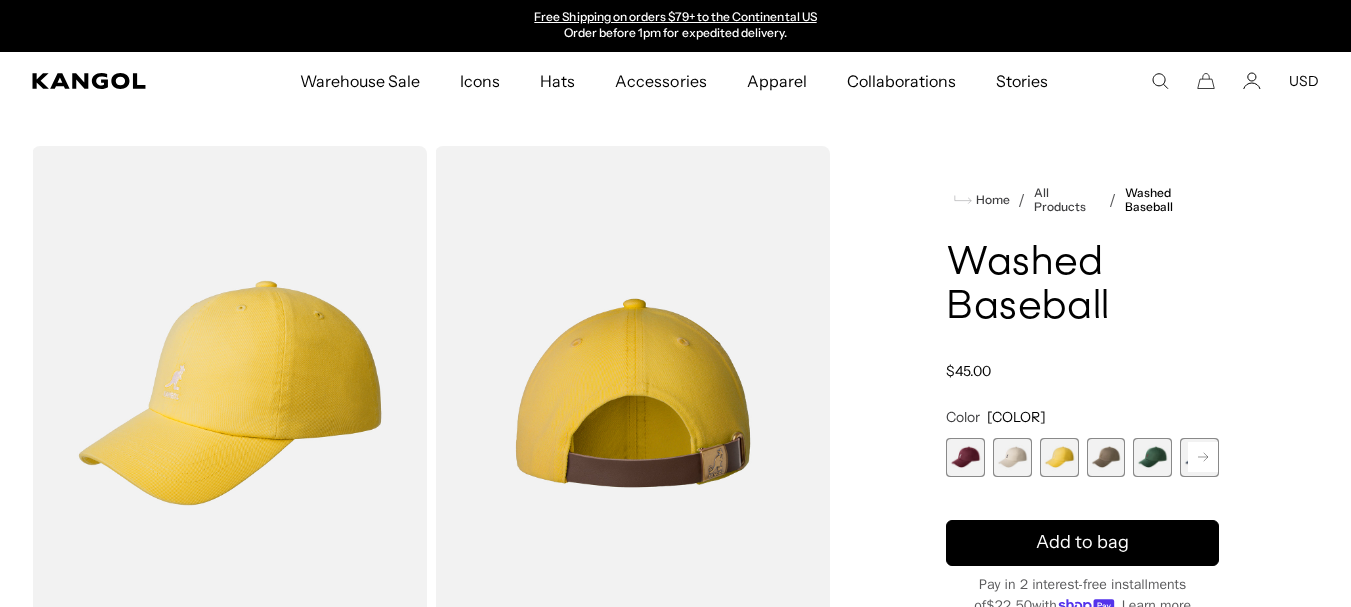 click at bounding box center (1012, 457) 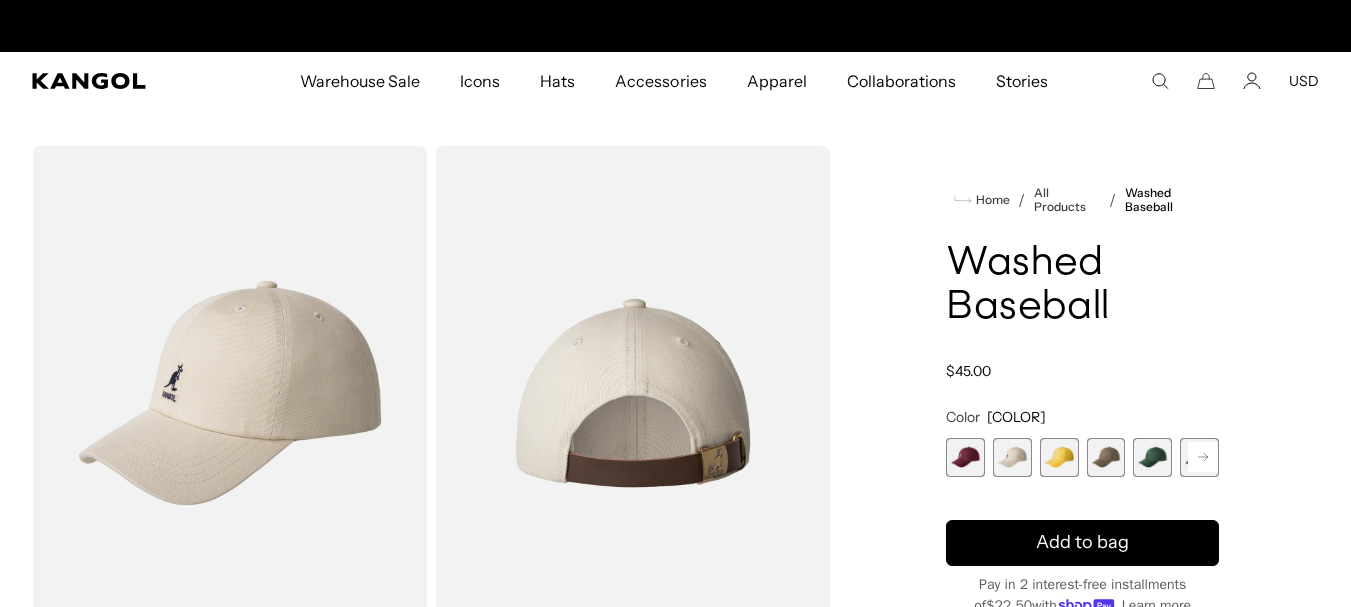 scroll, scrollTop: 0, scrollLeft: 0, axis: both 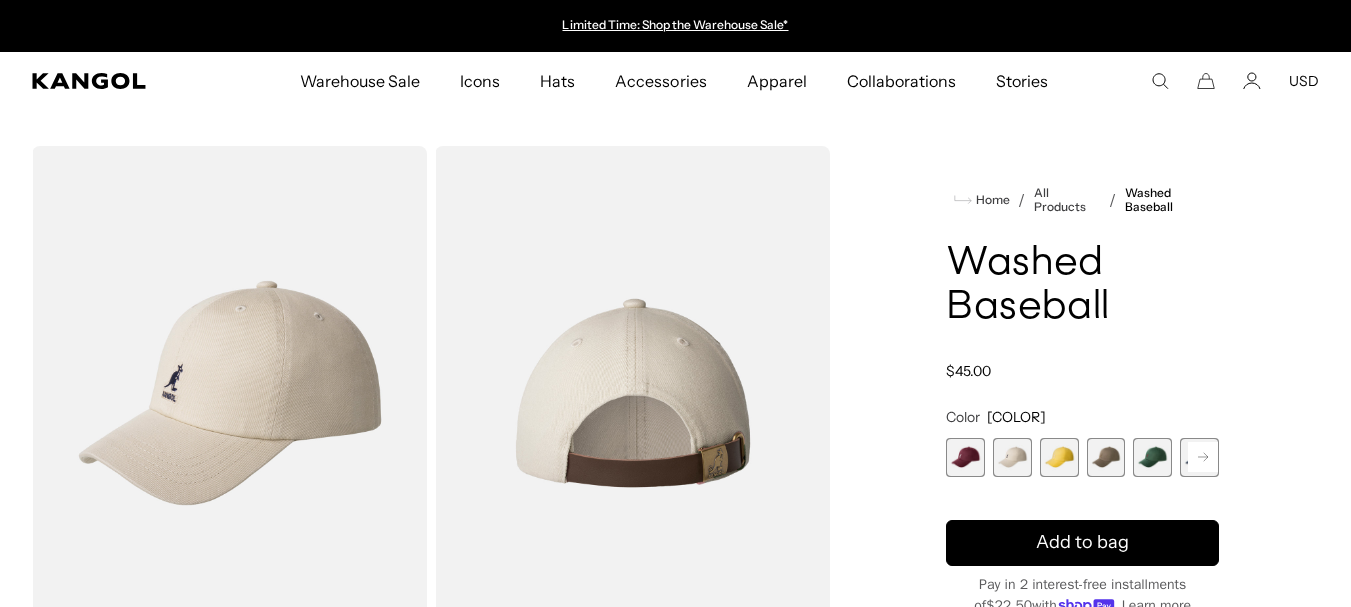 click at bounding box center [965, 457] 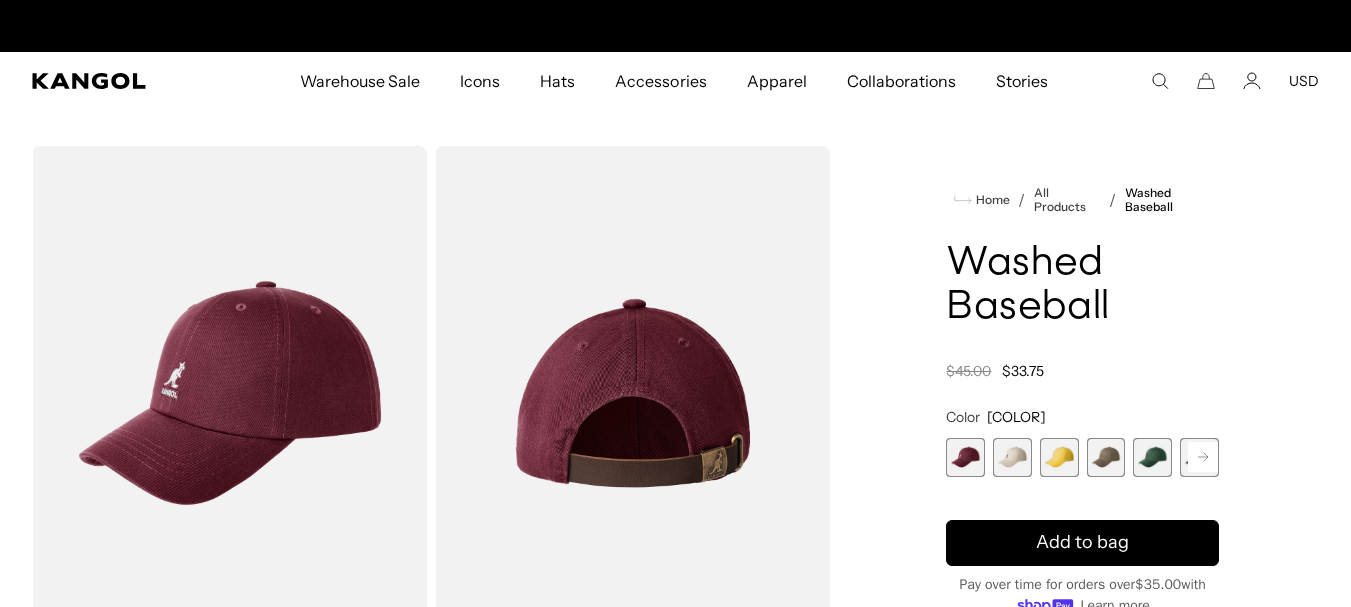 scroll, scrollTop: 0, scrollLeft: 412, axis: horizontal 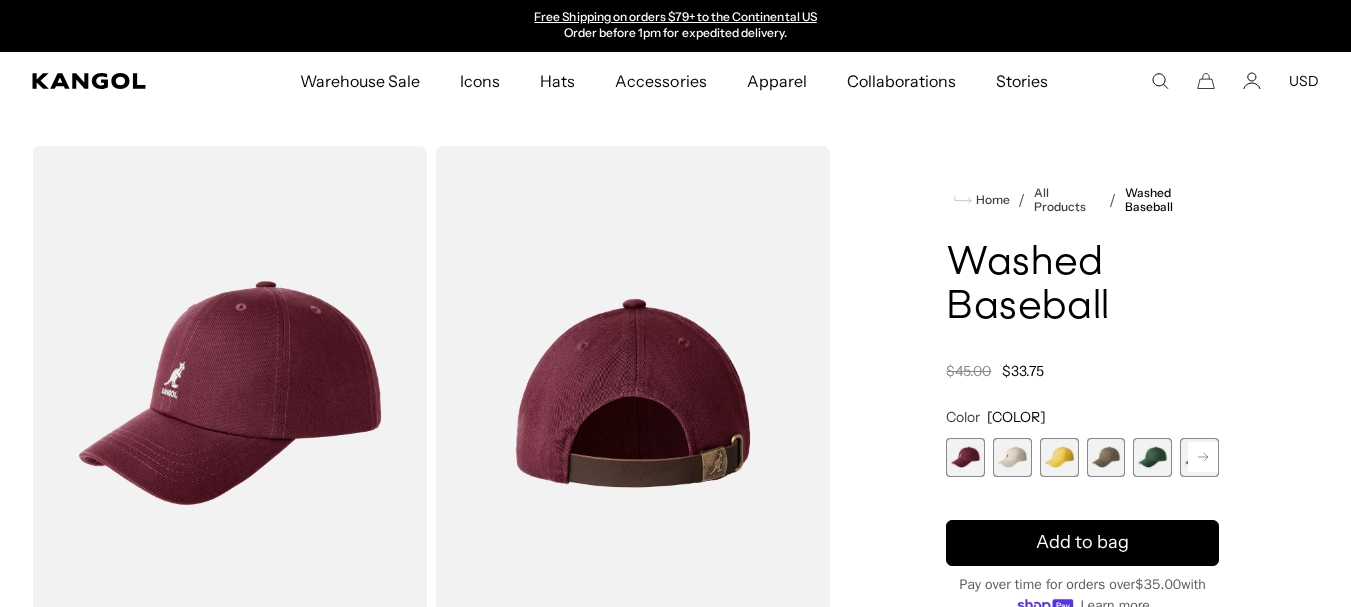 click at bounding box center (1106, 457) 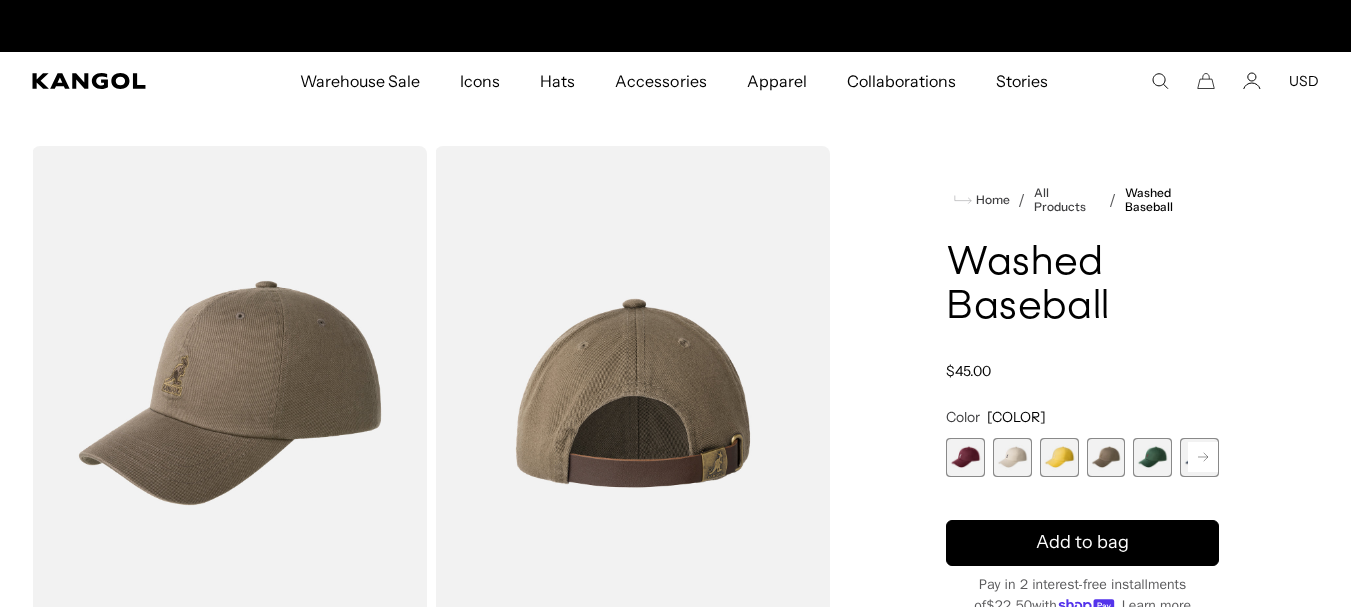 scroll, scrollTop: 0, scrollLeft: 0, axis: both 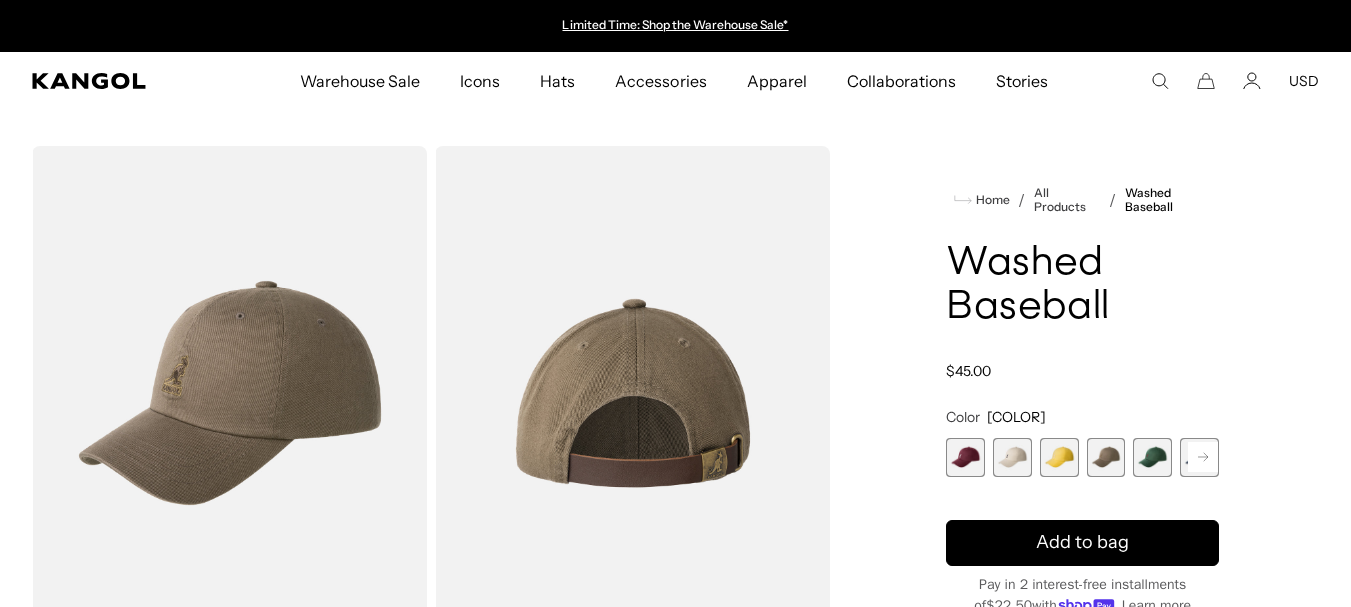 click at bounding box center [1152, 457] 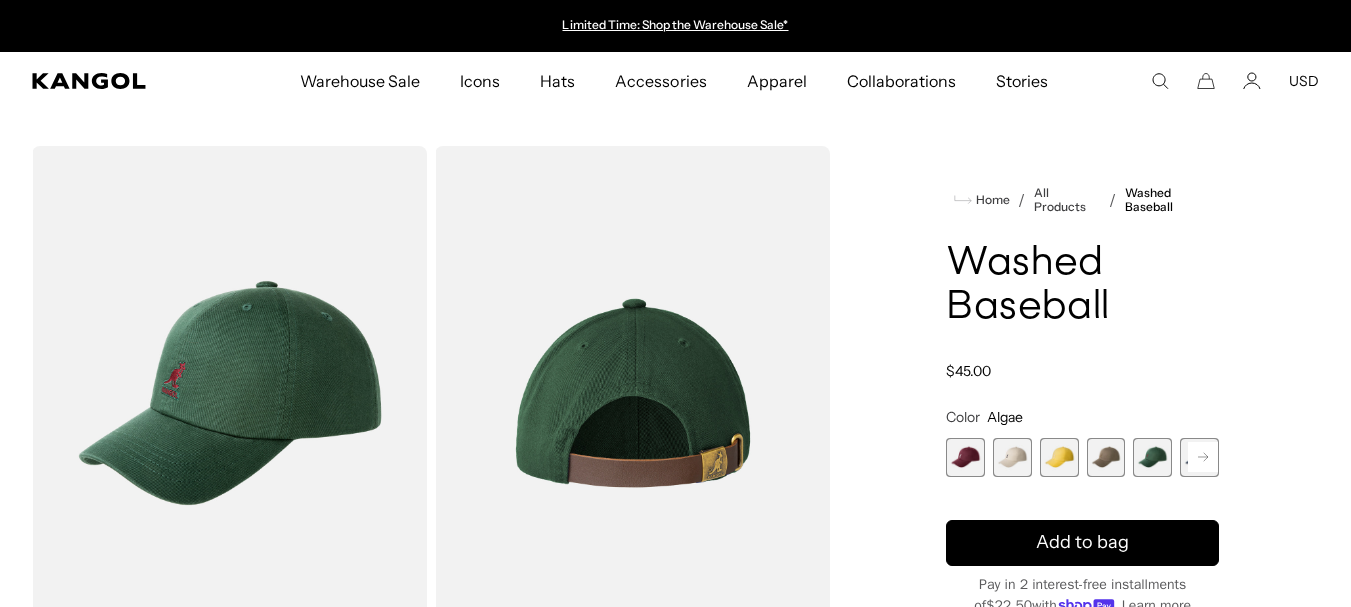 click at bounding box center [1203, 457] 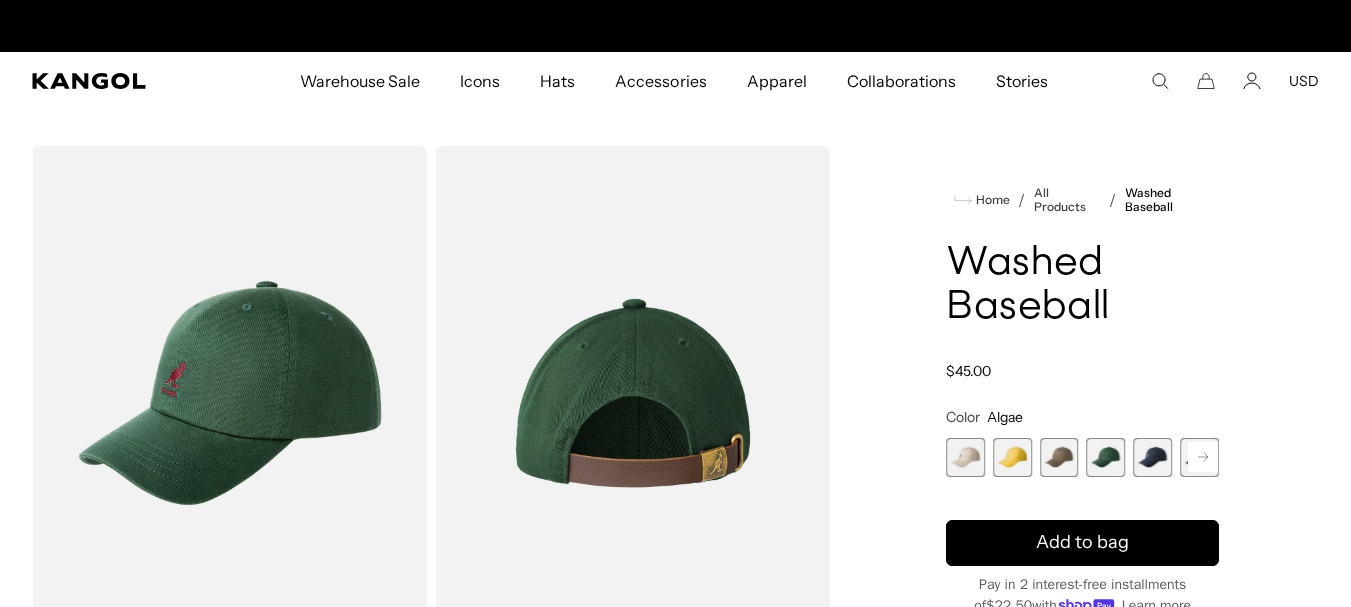 scroll, scrollTop: 0, scrollLeft: 412, axis: horizontal 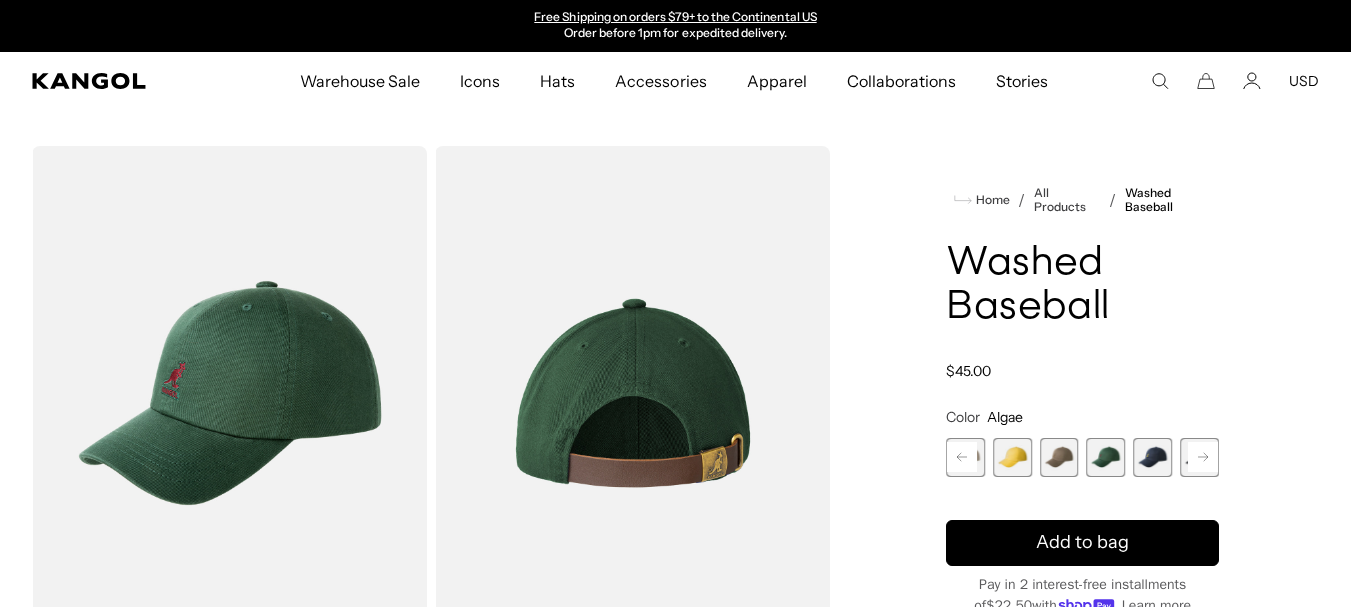 click at bounding box center (1152, 457) 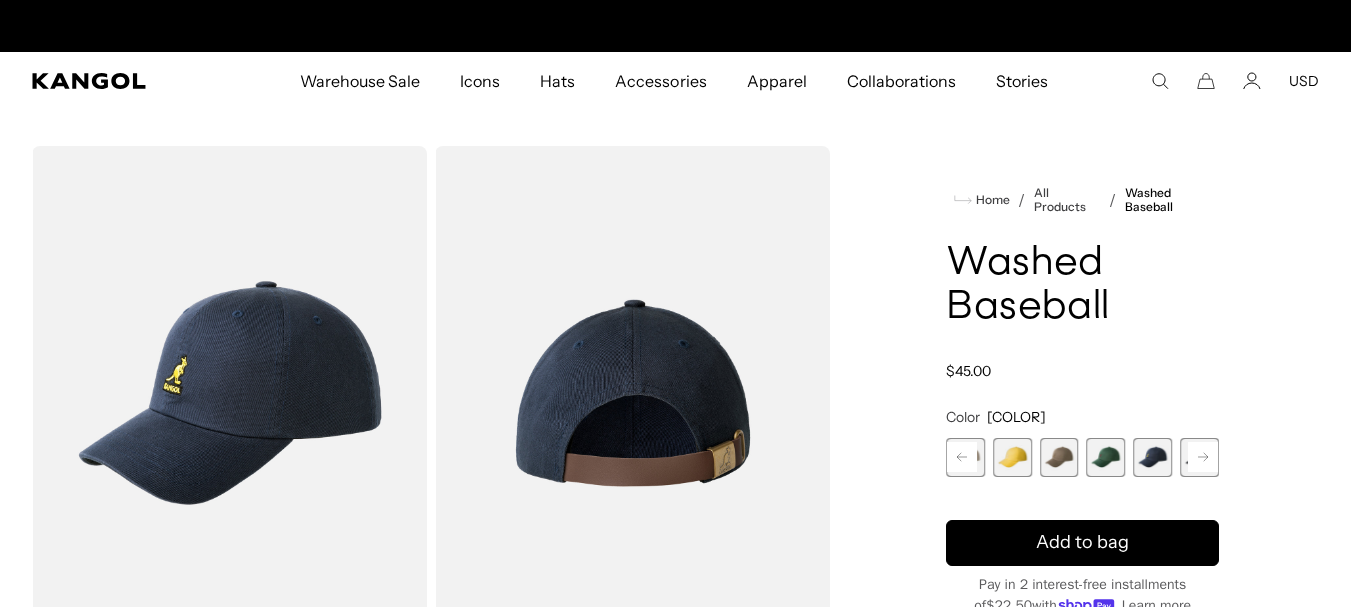 scroll, scrollTop: 0, scrollLeft: 0, axis: both 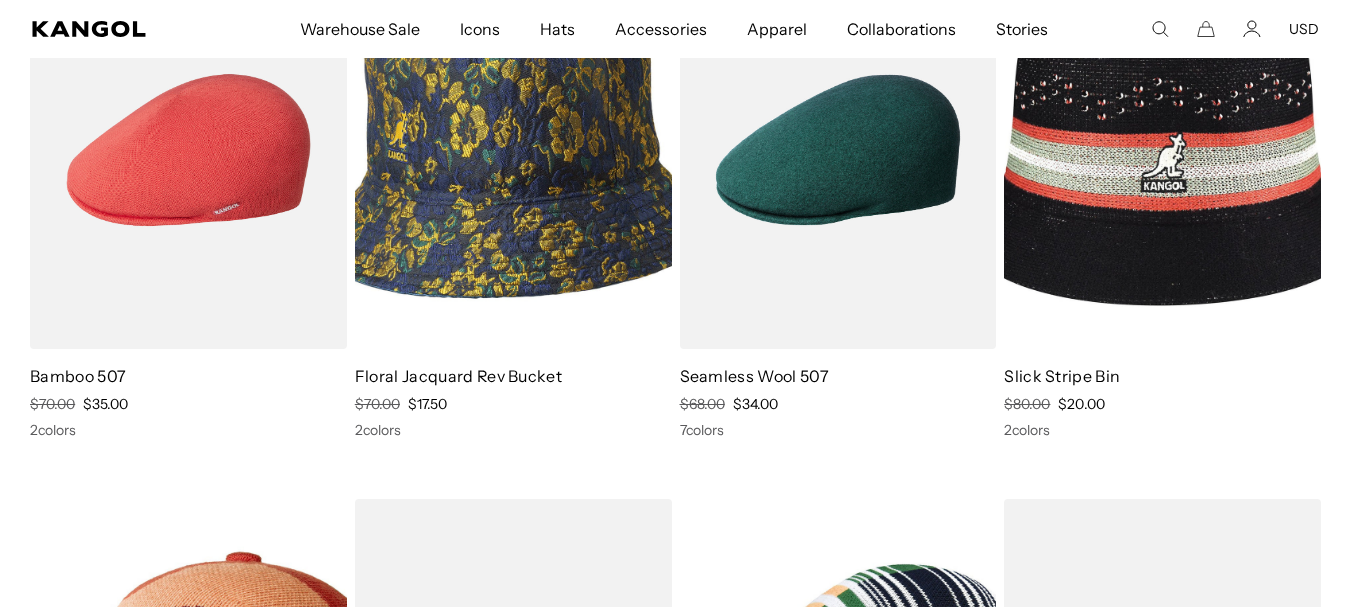 click at bounding box center [1162, 150] 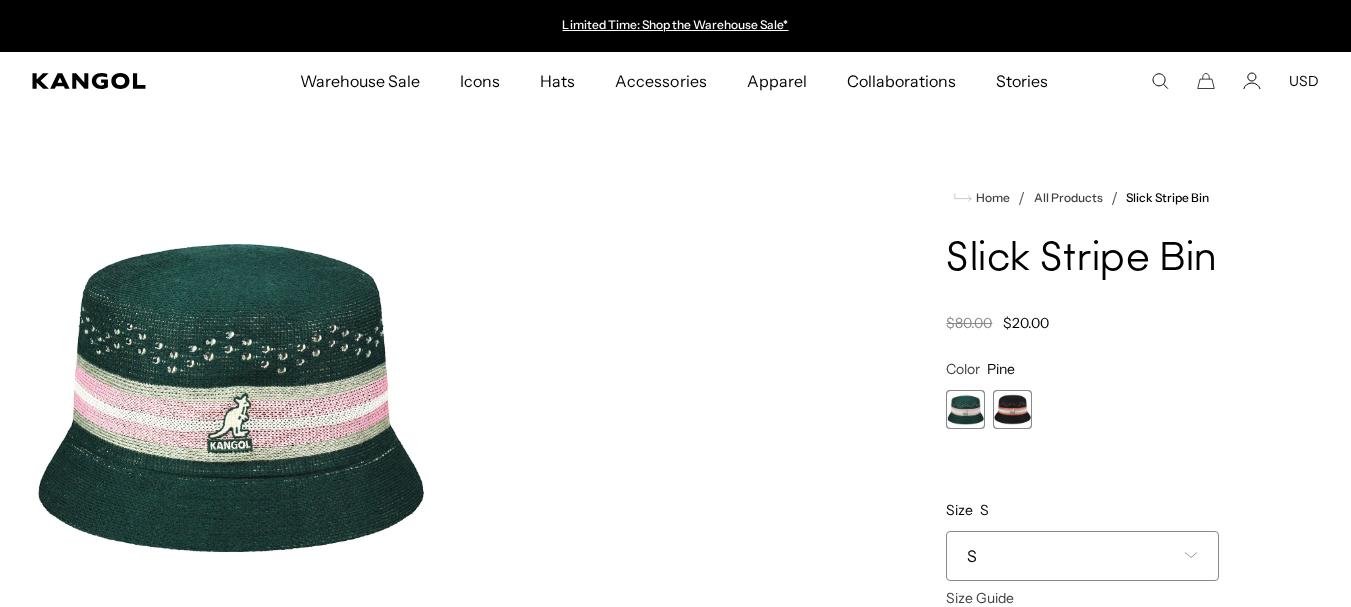 scroll, scrollTop: 0, scrollLeft: 0, axis: both 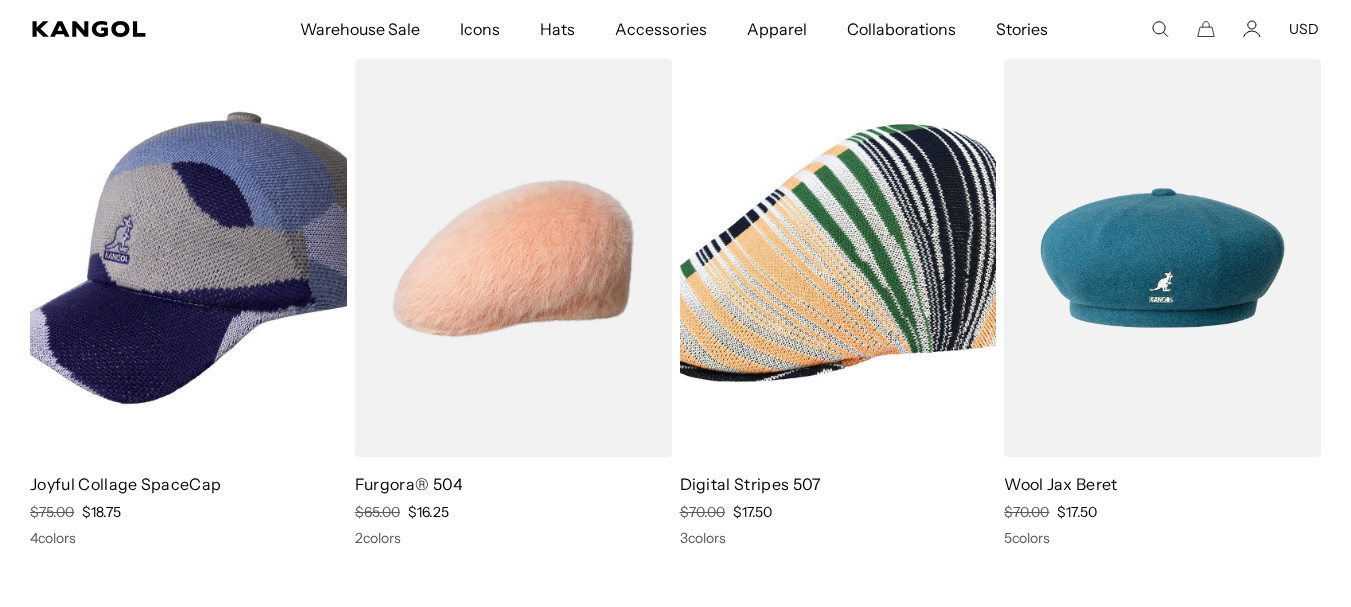 click at bounding box center (188, 258) 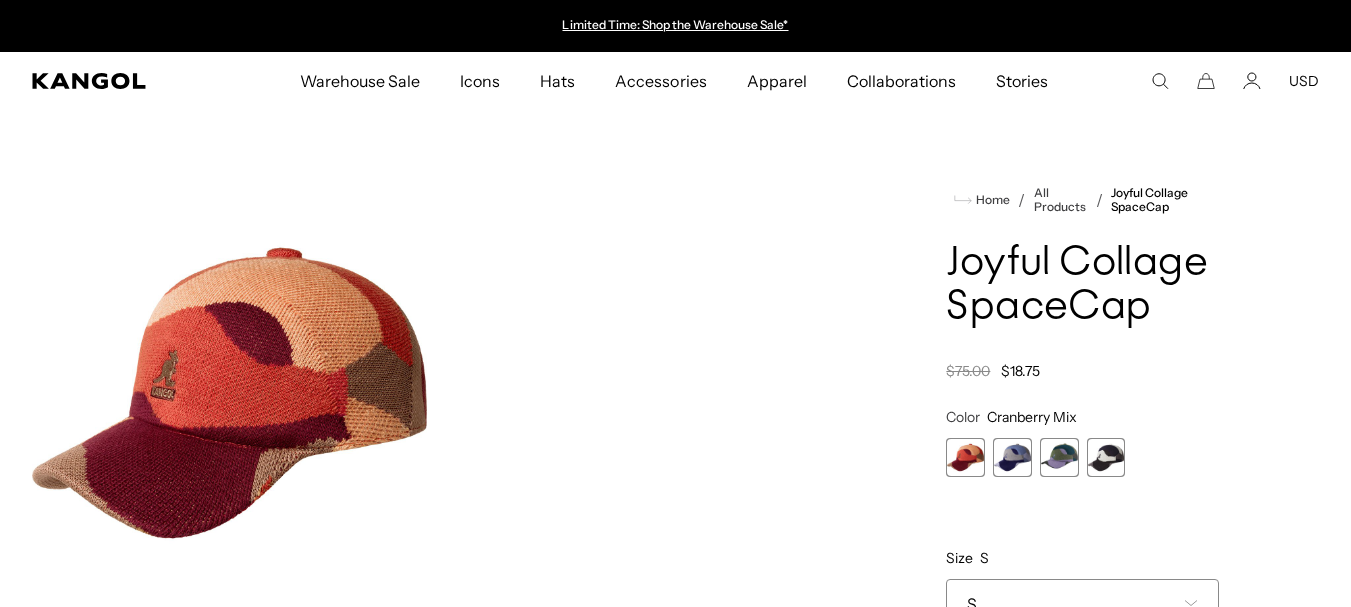 scroll, scrollTop: 0, scrollLeft: 0, axis: both 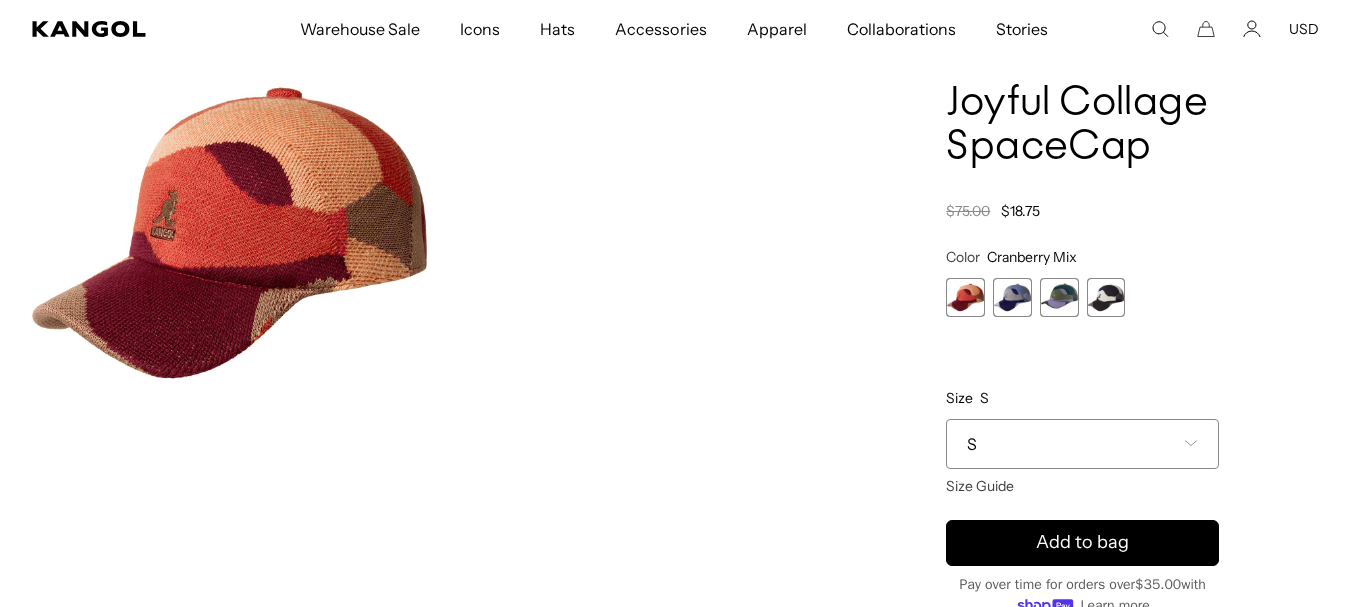 click at bounding box center [1191, 443] 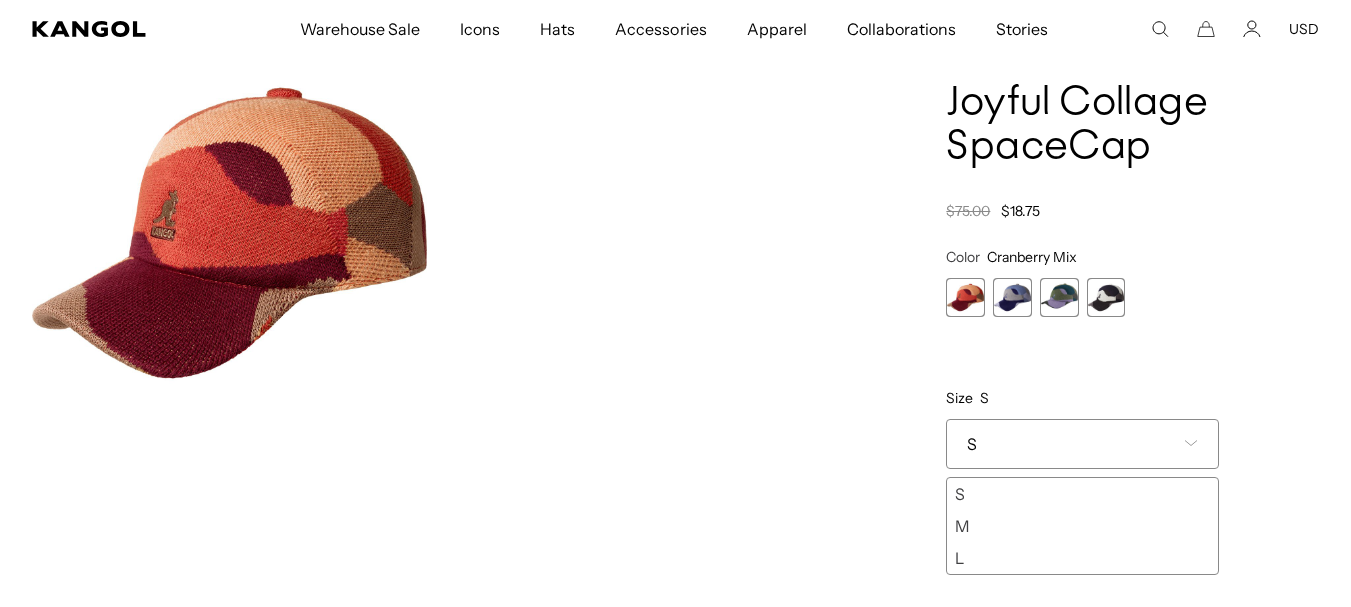click on "L" at bounding box center [1082, 558] 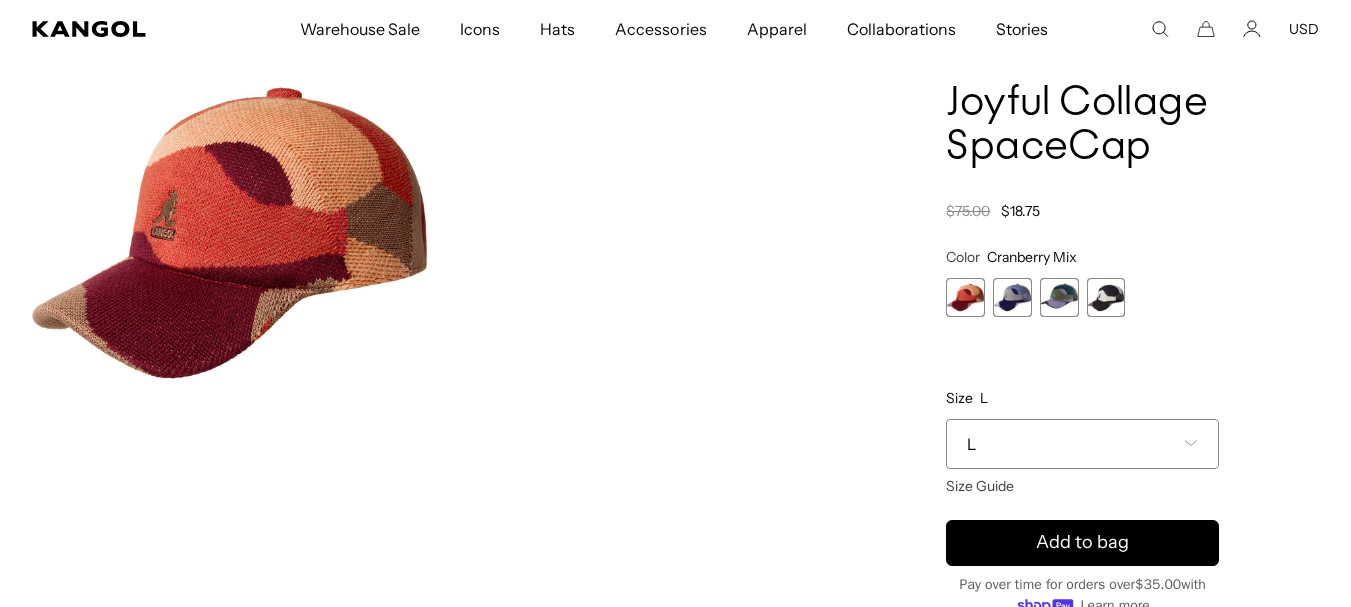 scroll, scrollTop: 0, scrollLeft: 0, axis: both 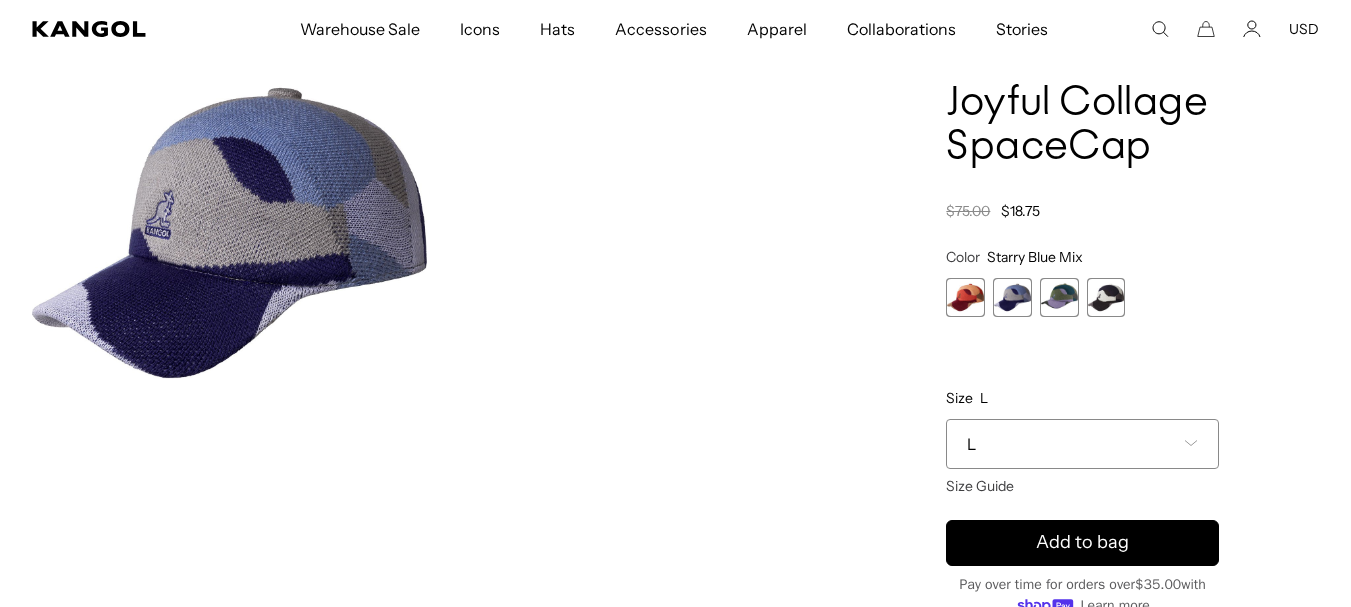 click at bounding box center [1059, 297] 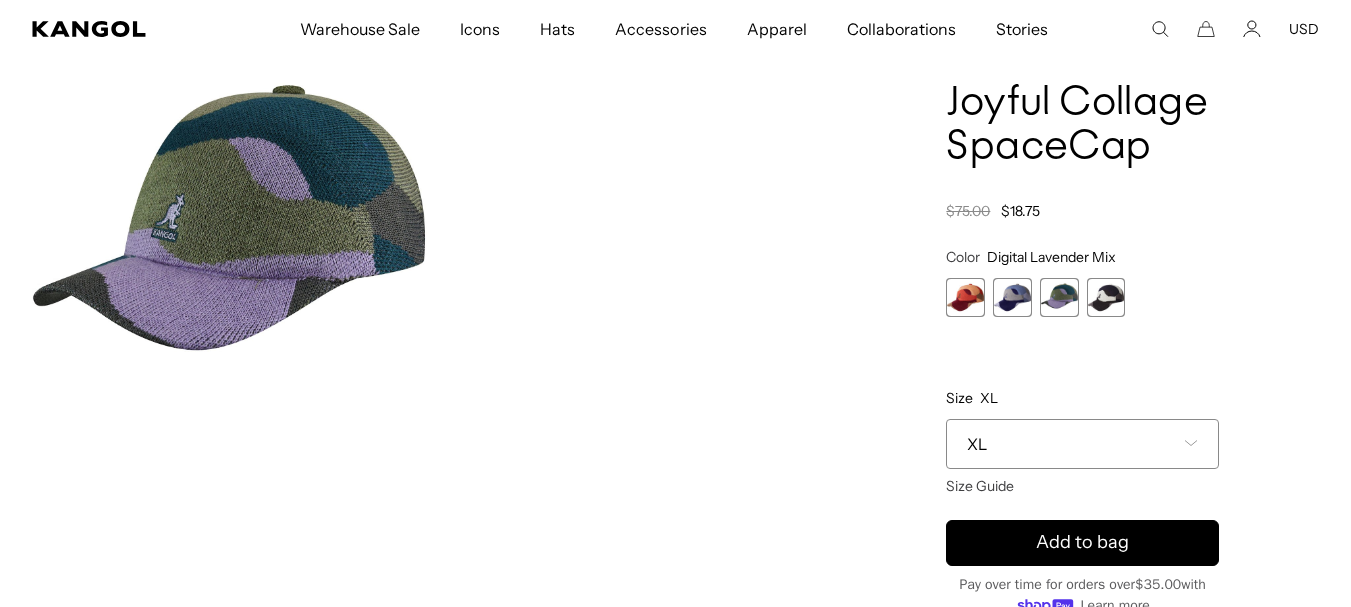 scroll, scrollTop: 0, scrollLeft: 0, axis: both 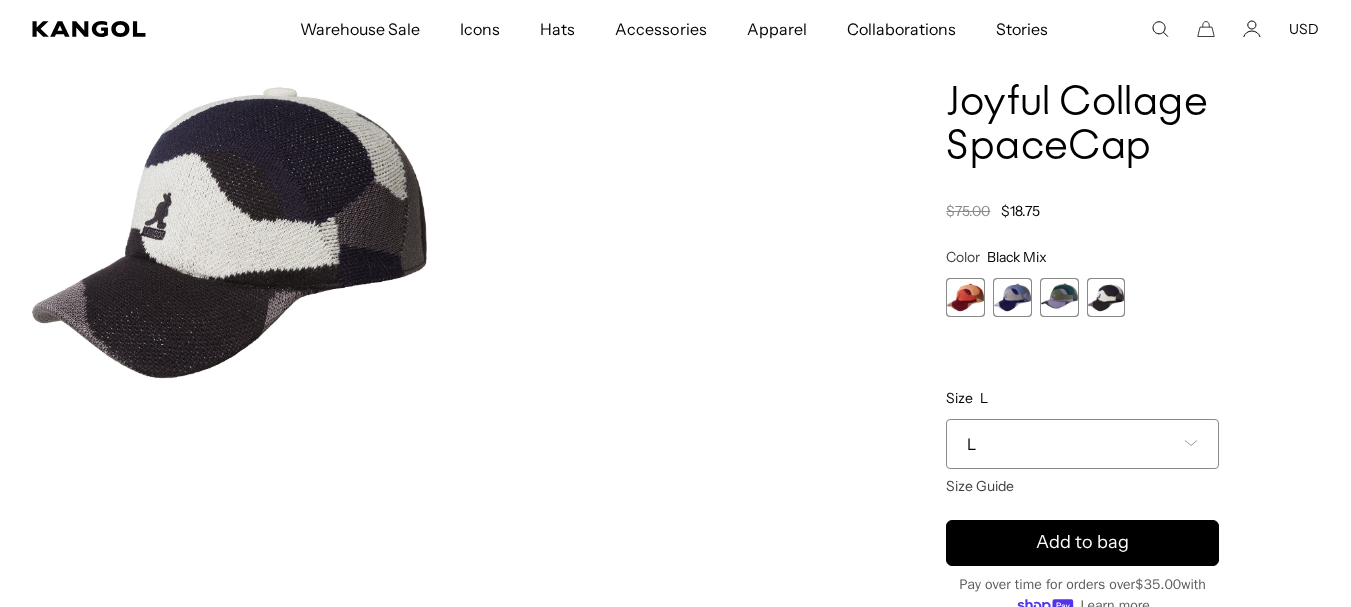 drag, startPoint x: 0, startPoint y: 6, endPoint x: 608, endPoint y: 319, distance: 683.837 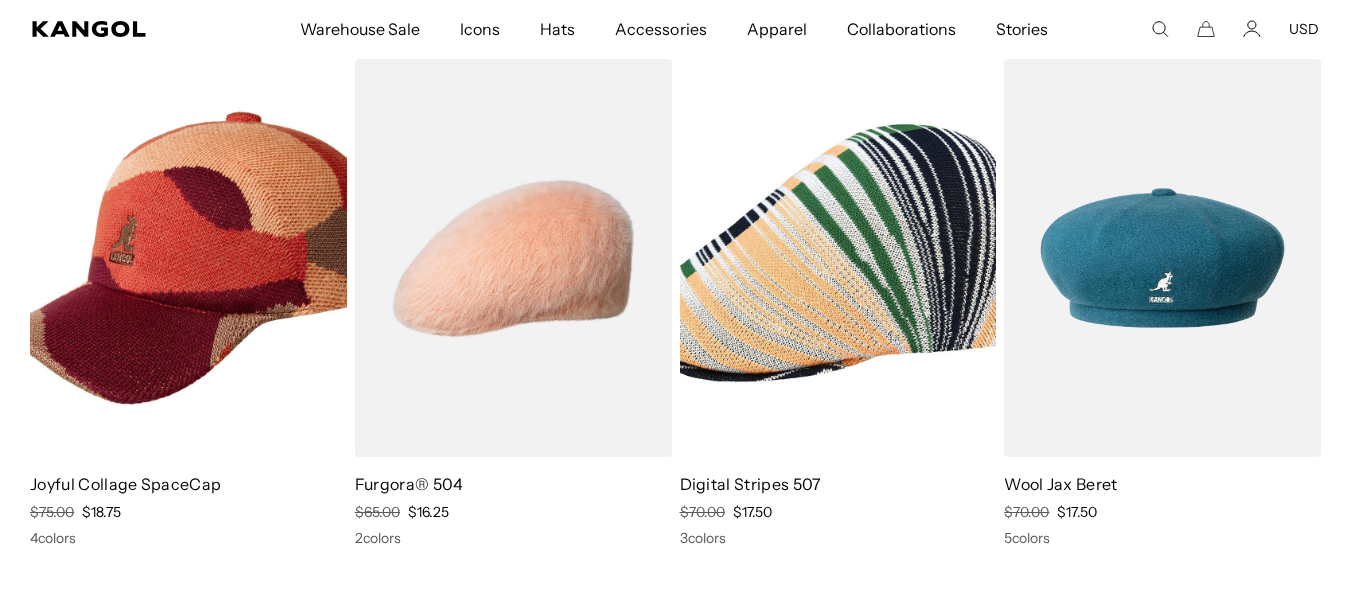 scroll, scrollTop: 0, scrollLeft: 0, axis: both 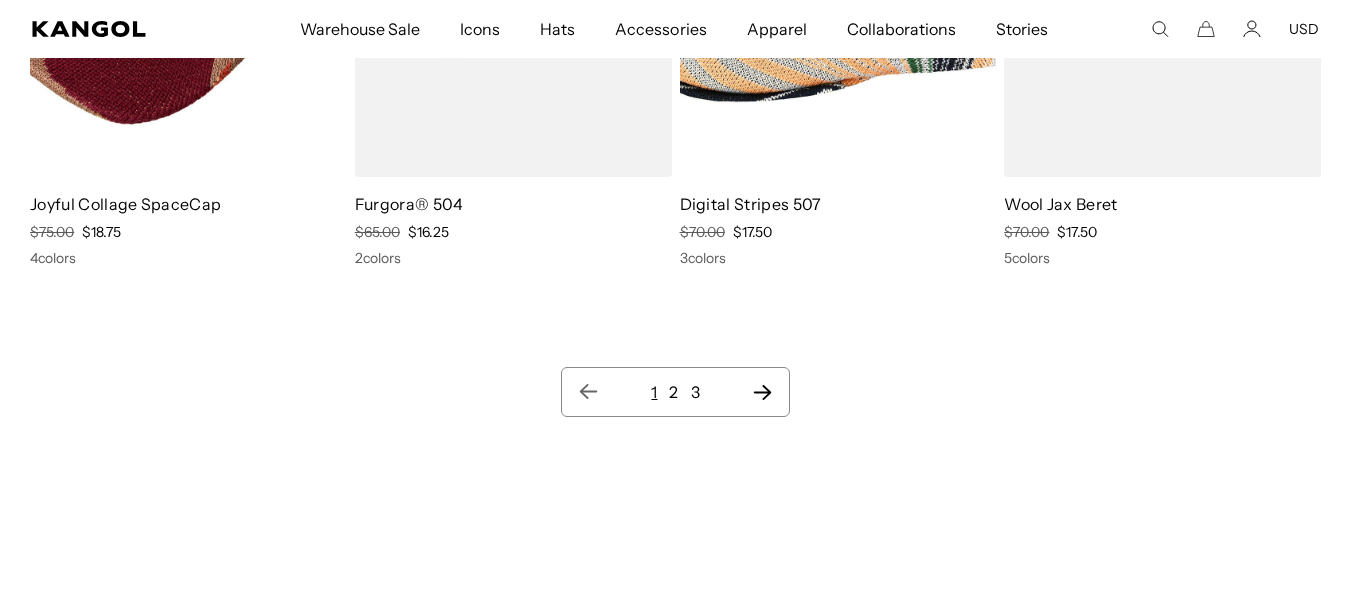 click at bounding box center [762, 392] 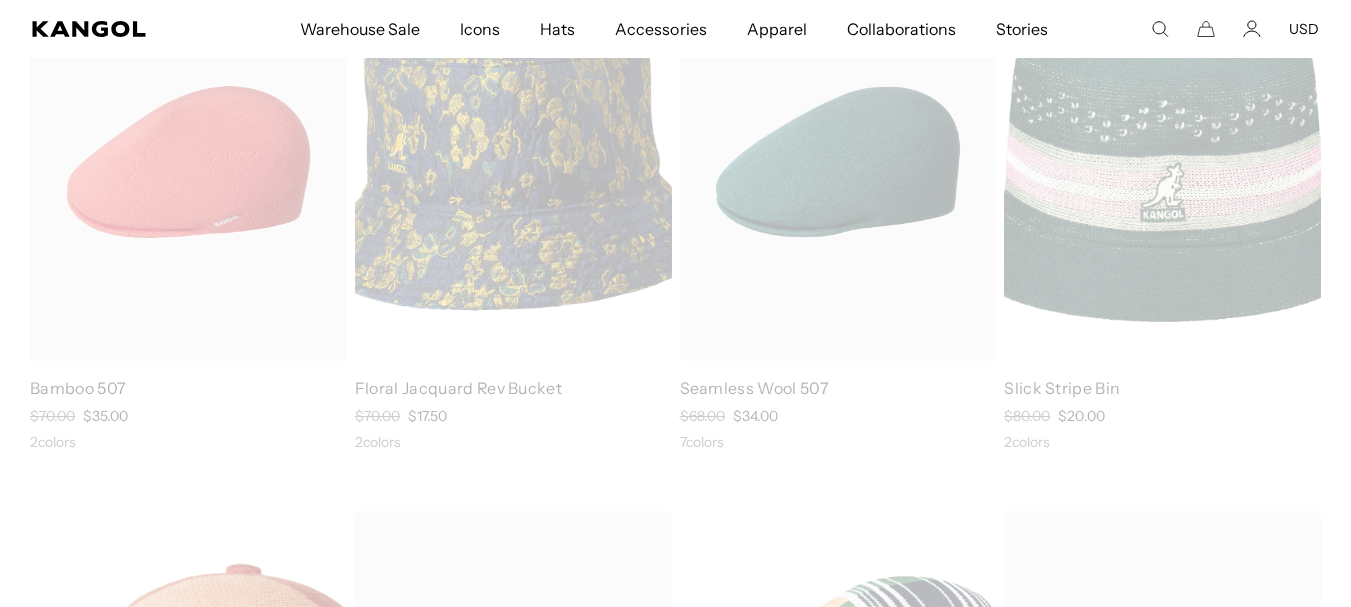 scroll, scrollTop: 10034, scrollLeft: 0, axis: vertical 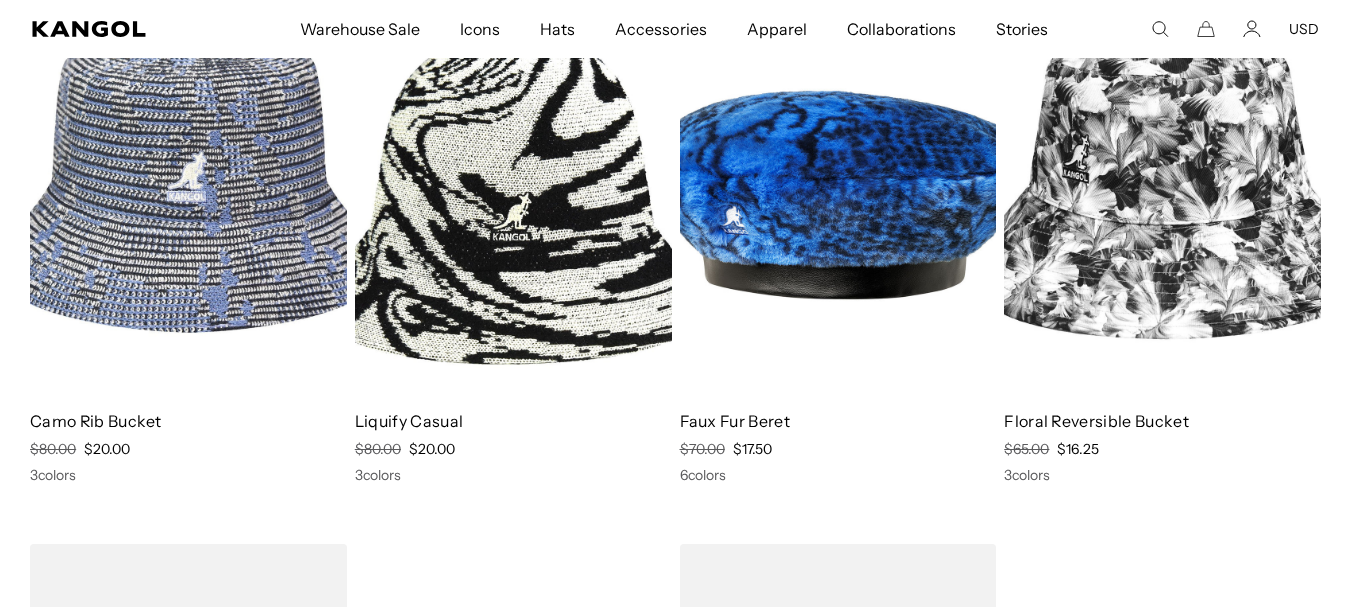 click at bounding box center [188, 195] 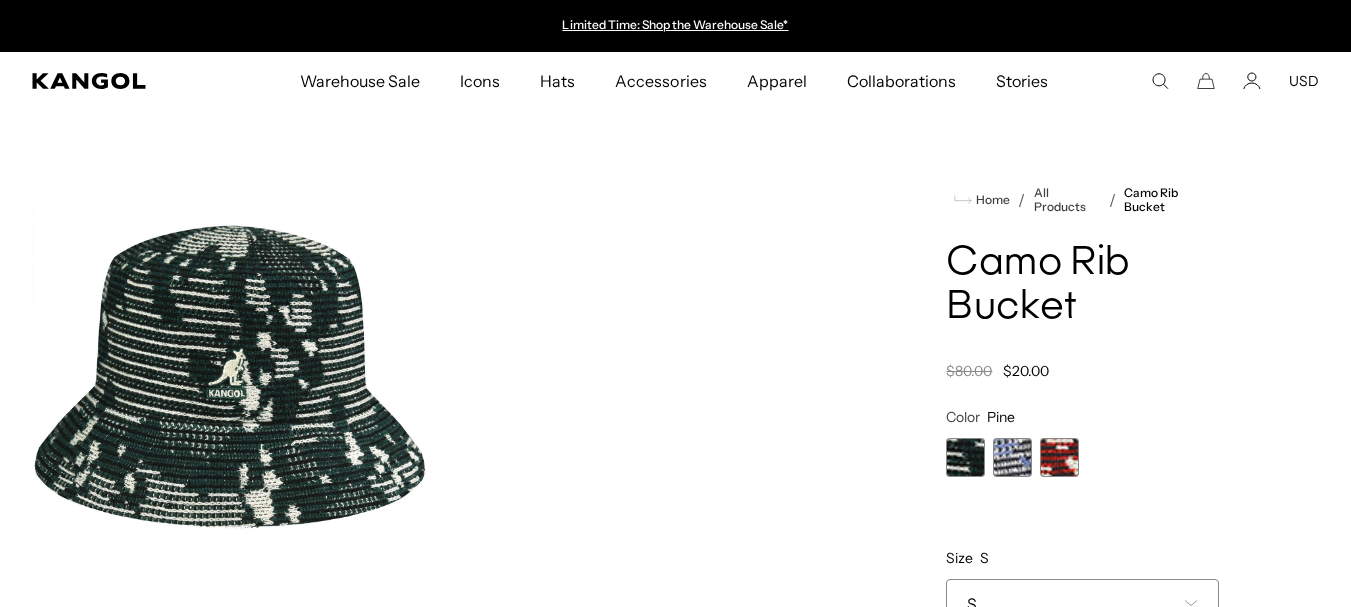 scroll, scrollTop: 0, scrollLeft: 0, axis: both 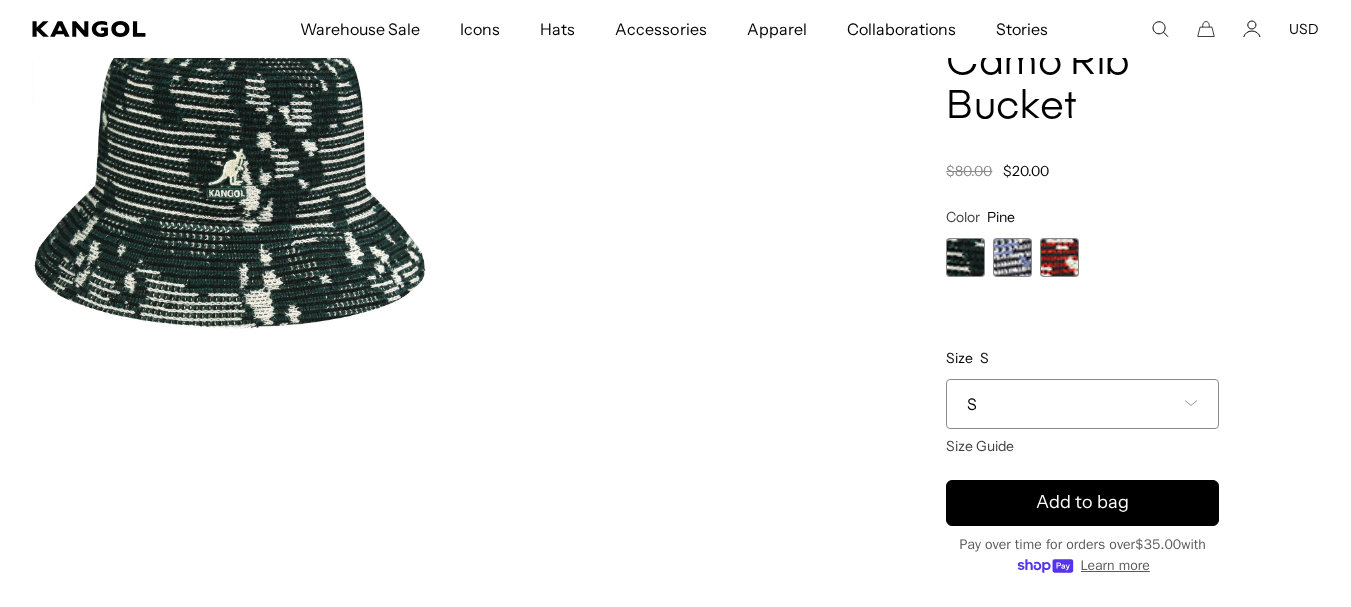 click at bounding box center [1012, 257] 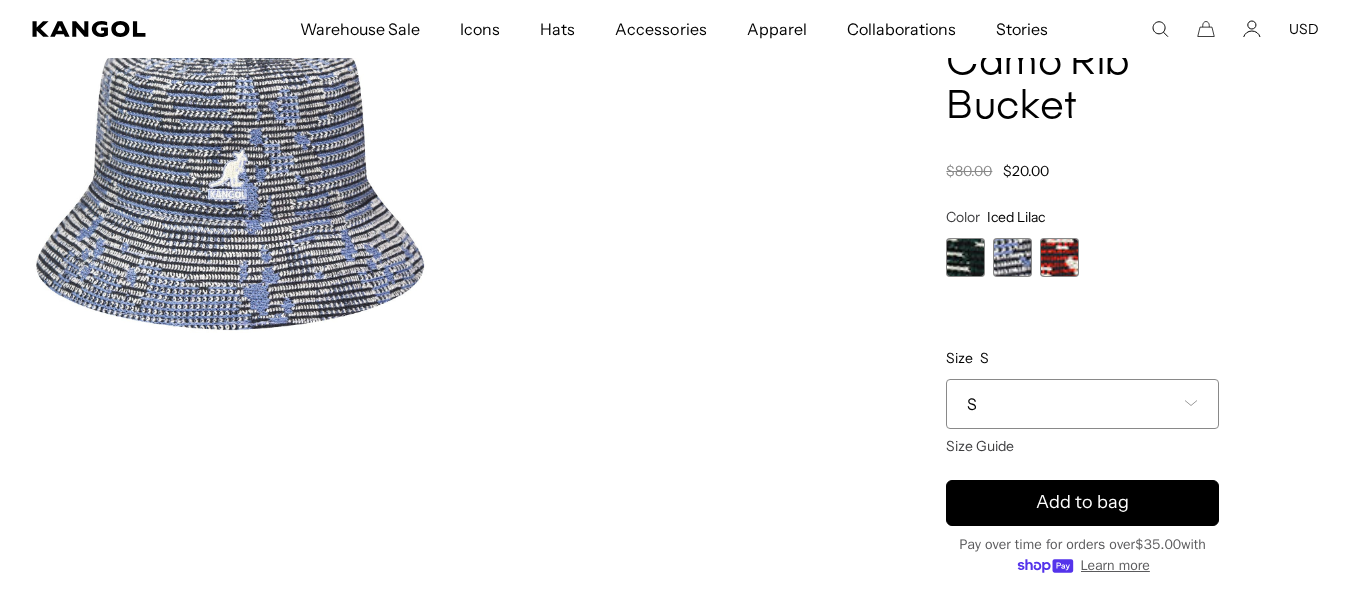 click at bounding box center [1059, 257] 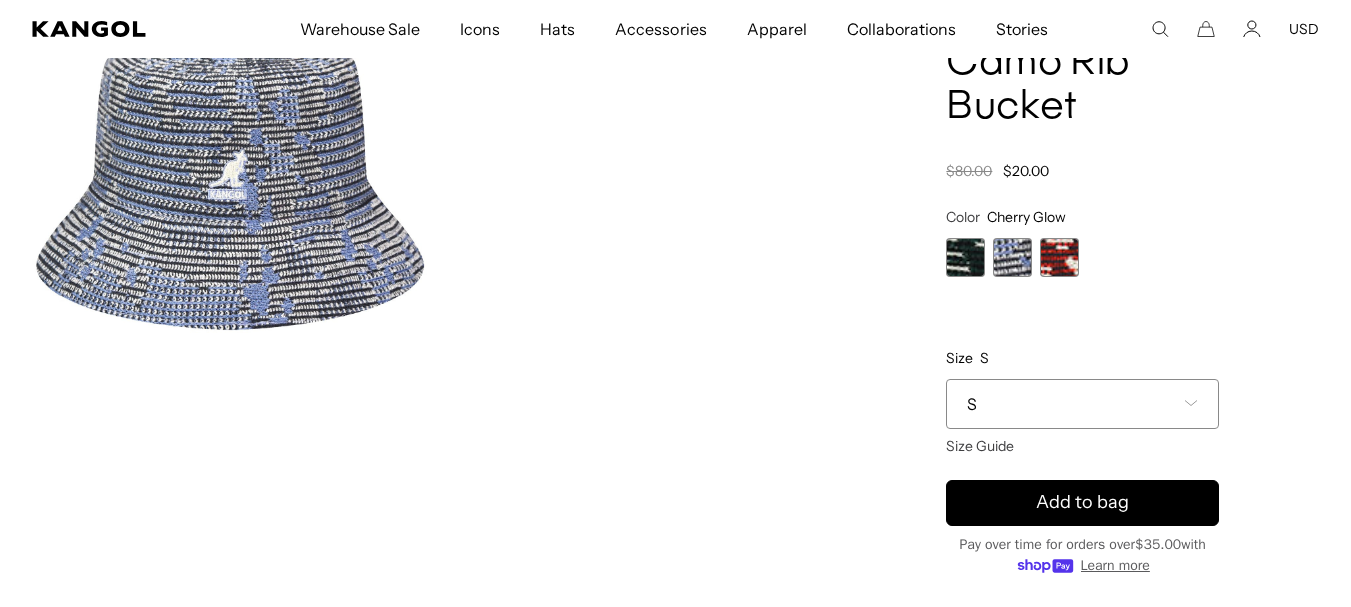 scroll, scrollTop: 0, scrollLeft: 412, axis: horizontal 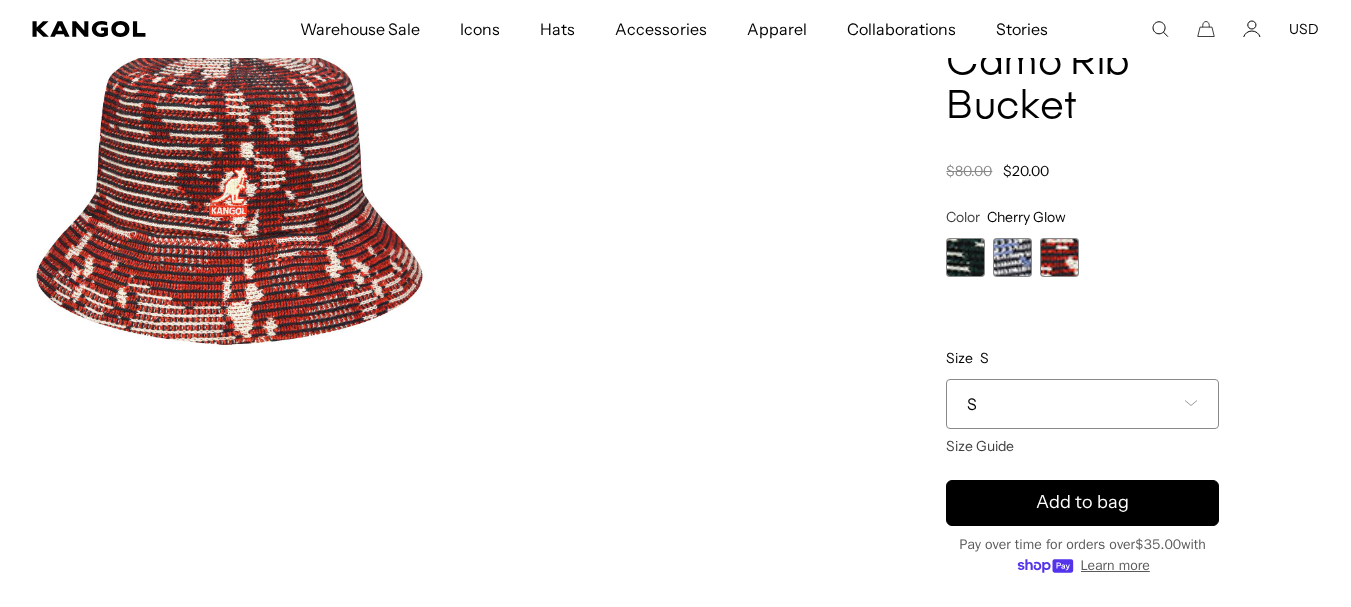 click at bounding box center (1191, 403) 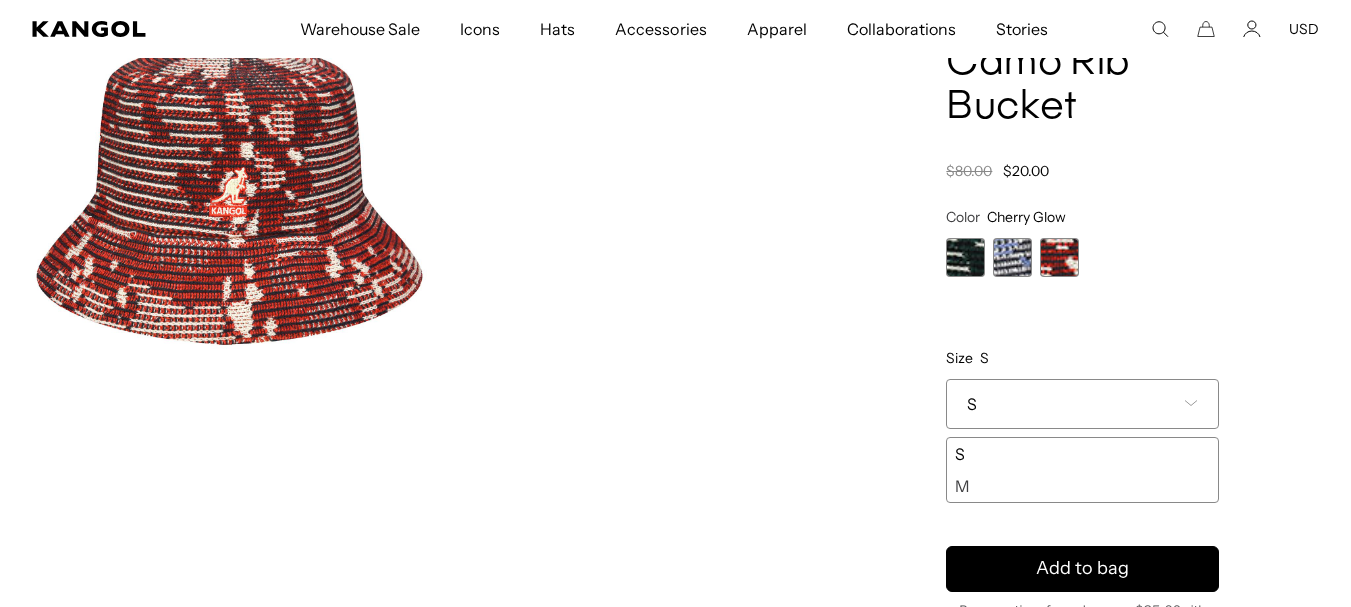 scroll, scrollTop: 0, scrollLeft: 412, axis: horizontal 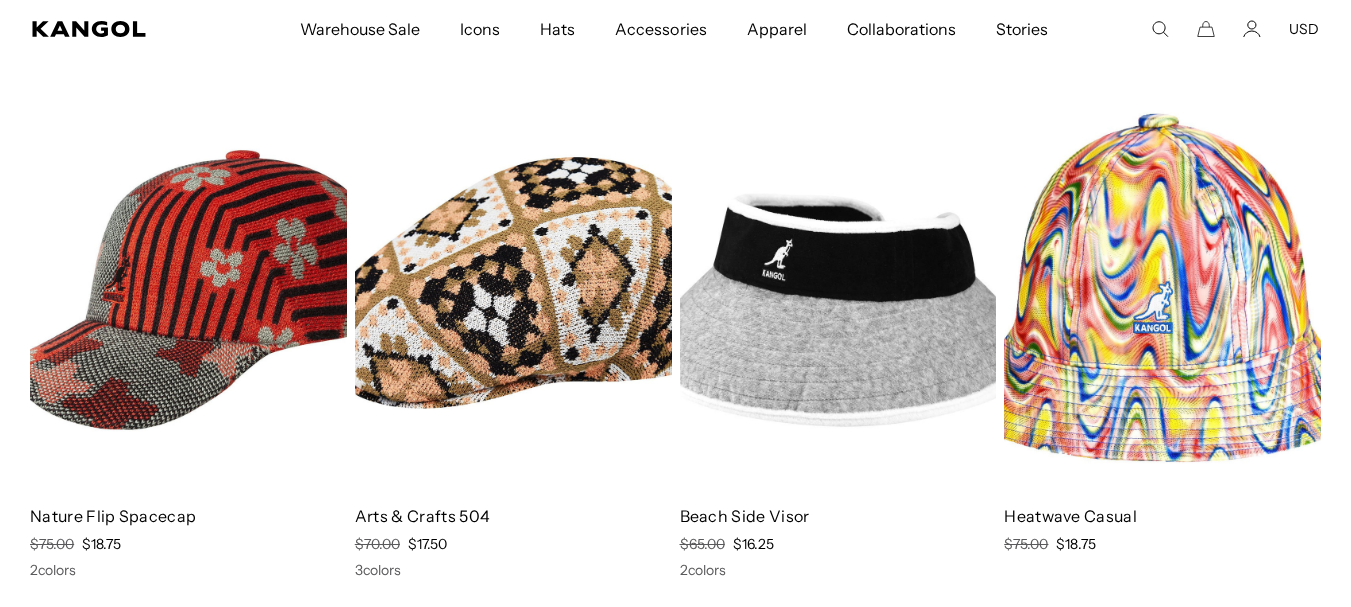 click at bounding box center (513, 290) 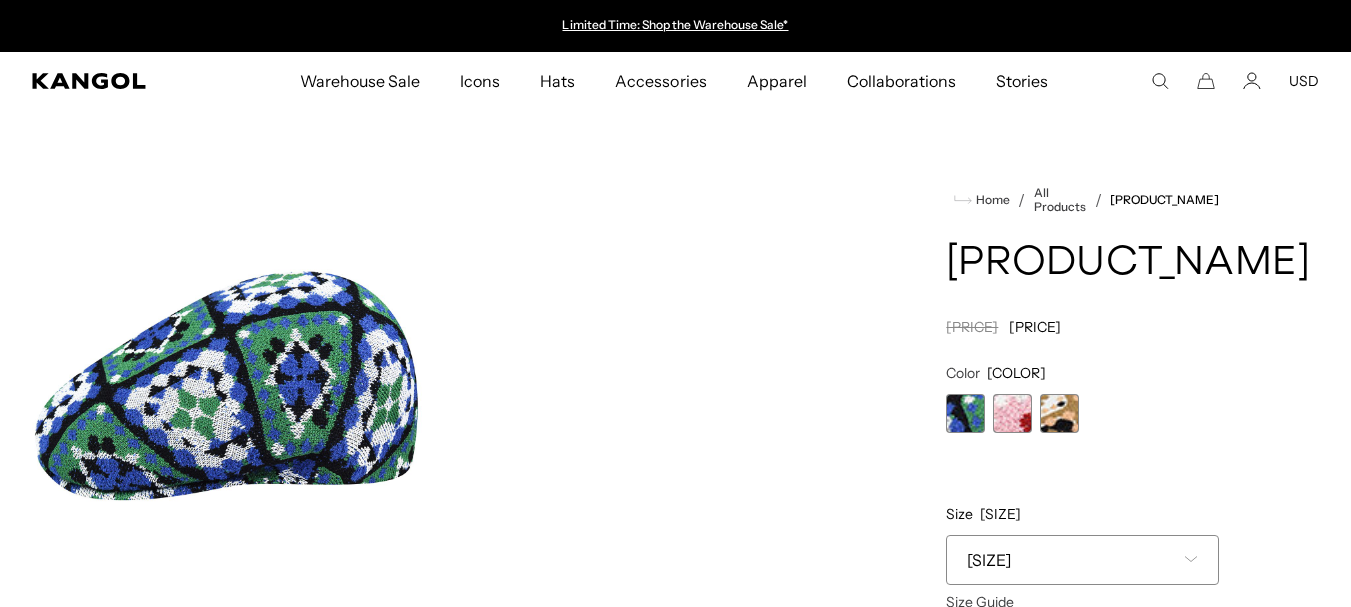 scroll, scrollTop: 0, scrollLeft: 0, axis: both 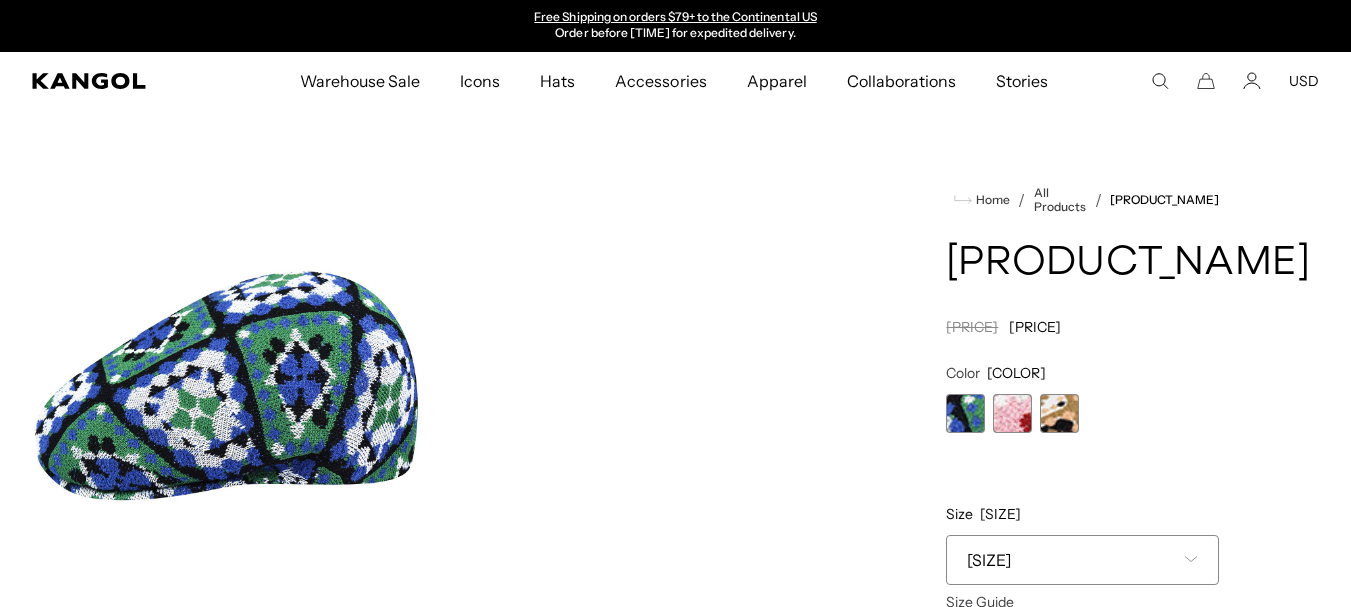 click at bounding box center (1012, 413) 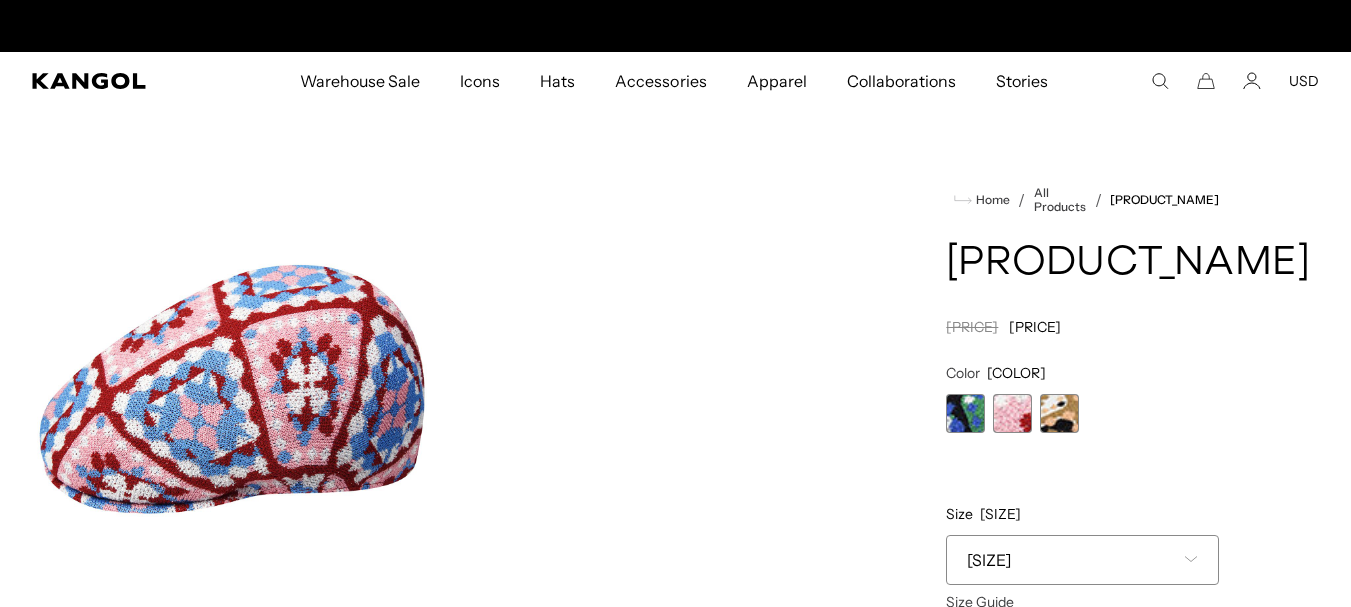 scroll, scrollTop: 0, scrollLeft: 0, axis: both 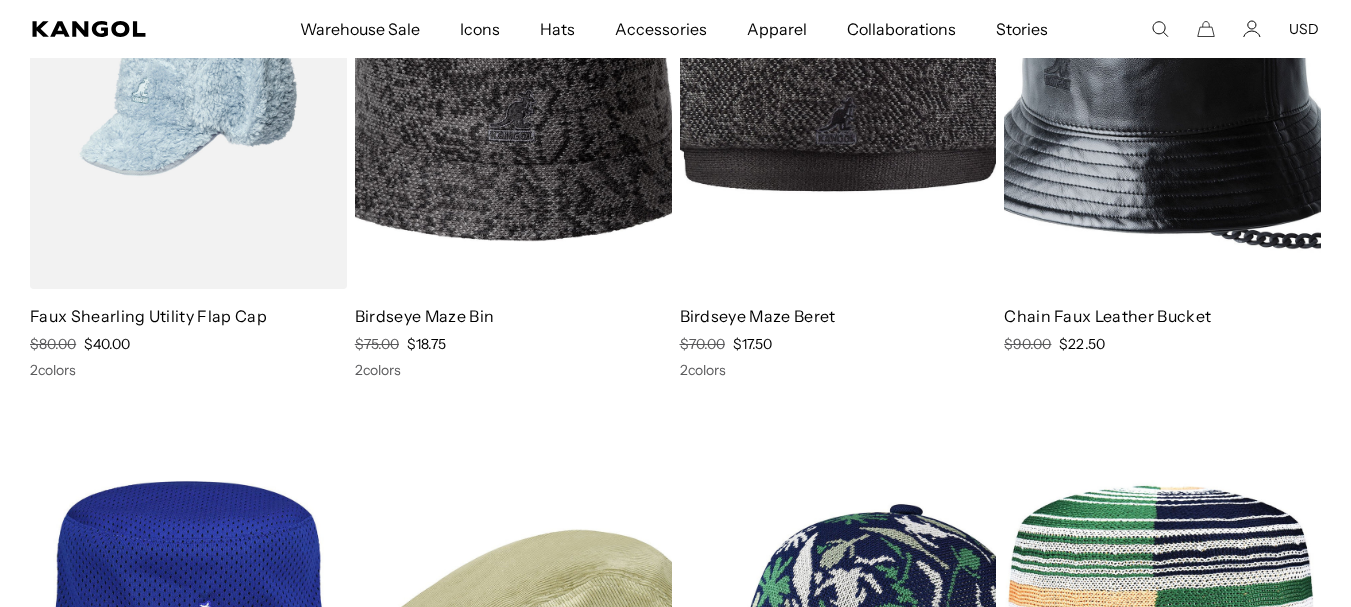click at bounding box center (1162, 90) 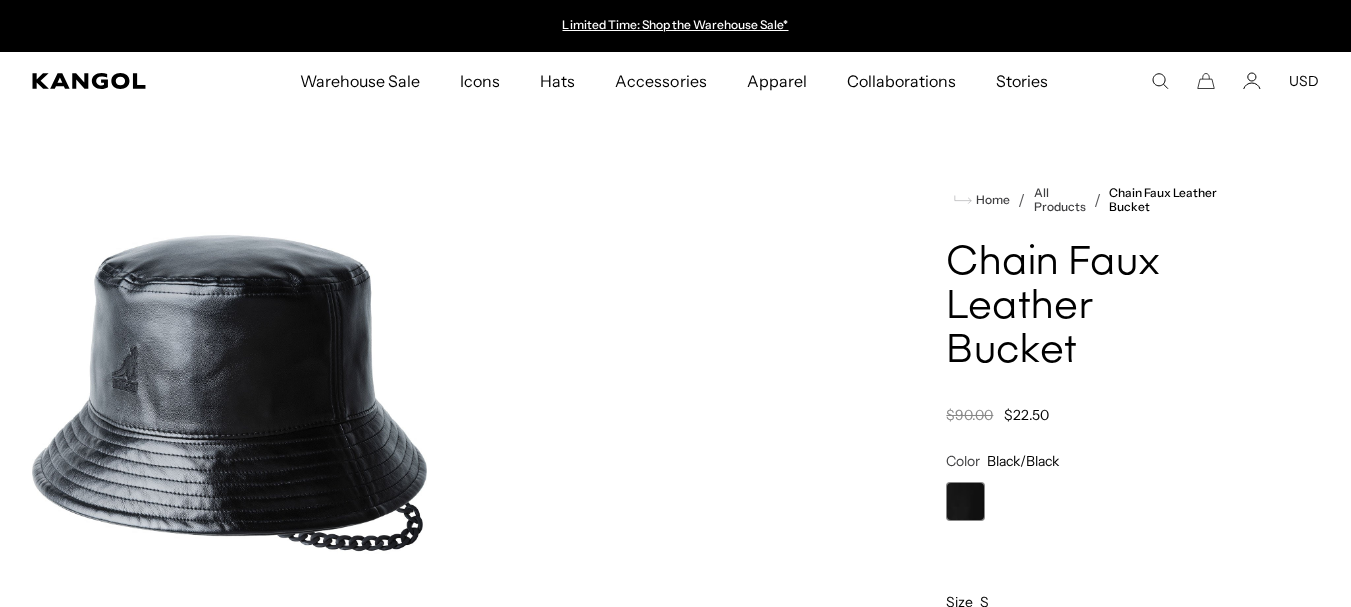 scroll, scrollTop: 0, scrollLeft: 0, axis: both 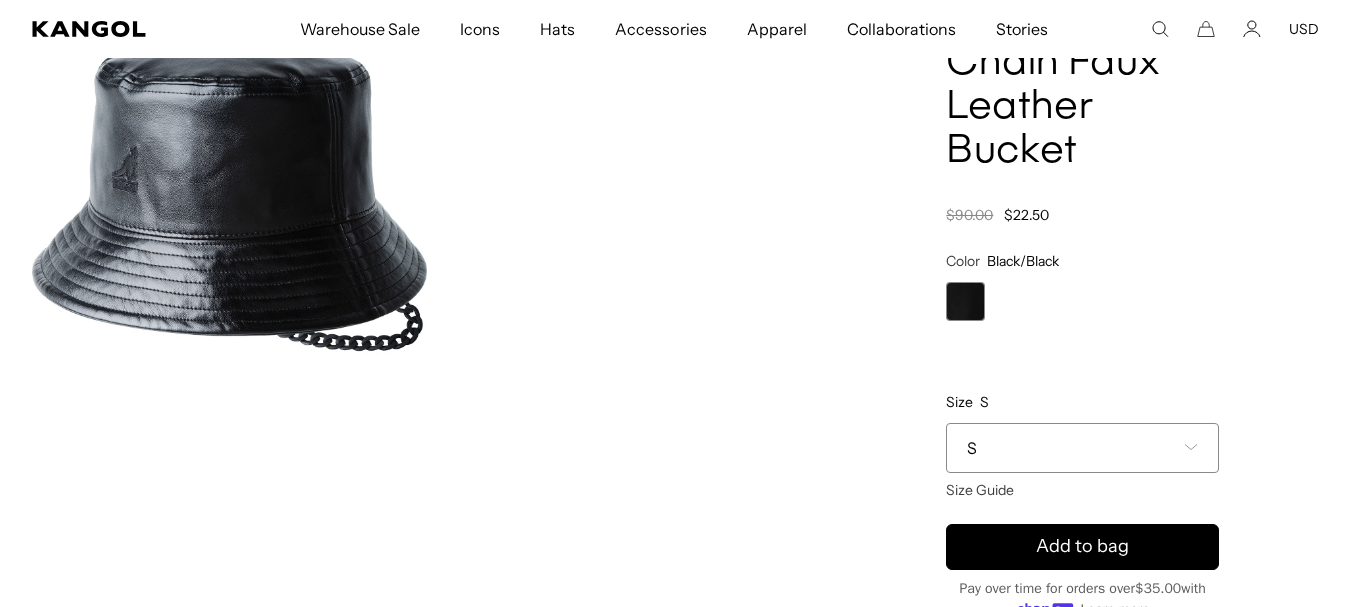 click at bounding box center (1191, 447) 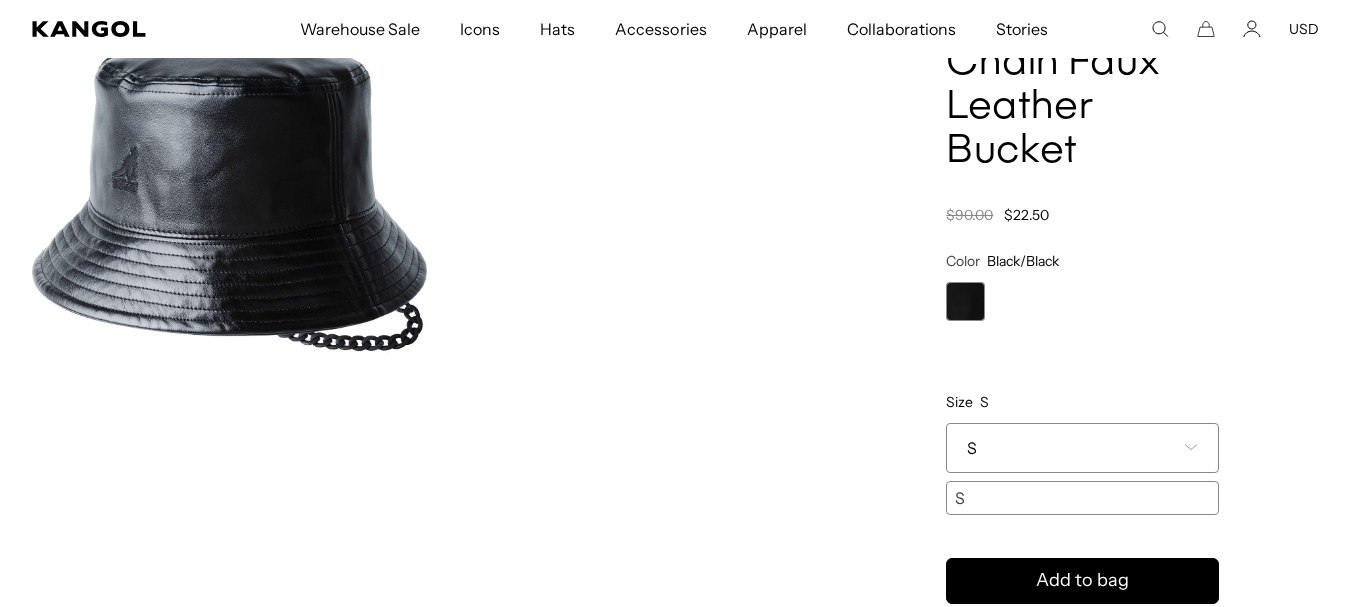 scroll, scrollTop: 0, scrollLeft: 412, axis: horizontal 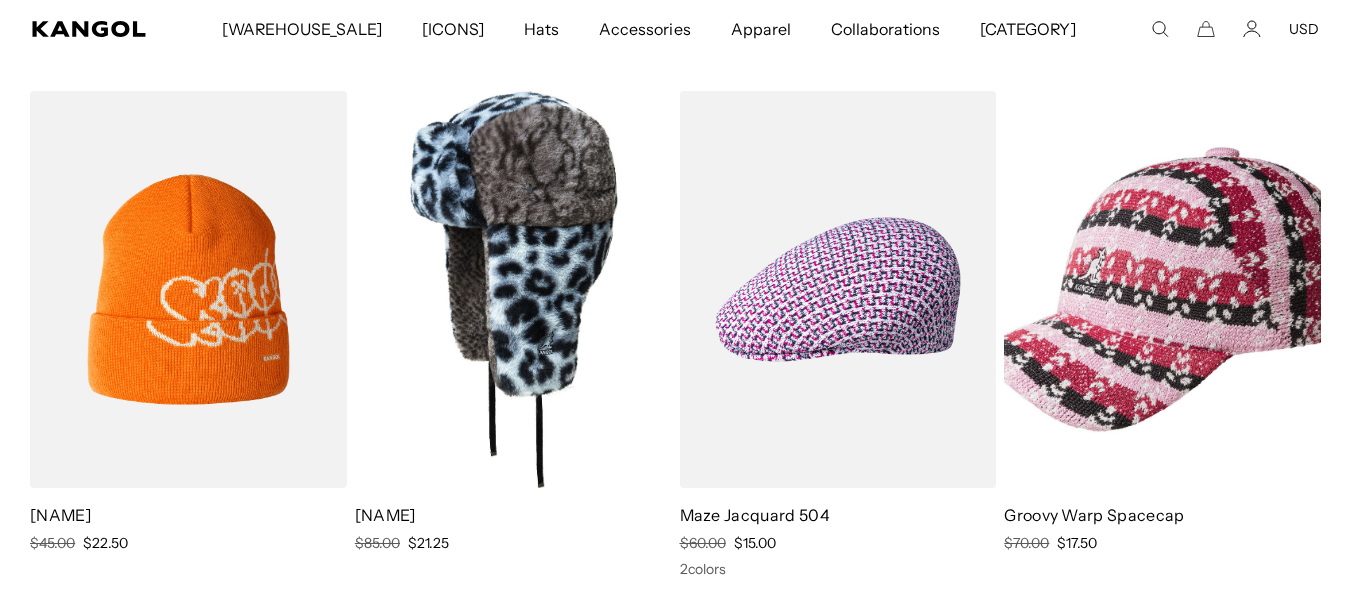 click at bounding box center (1162, 290) 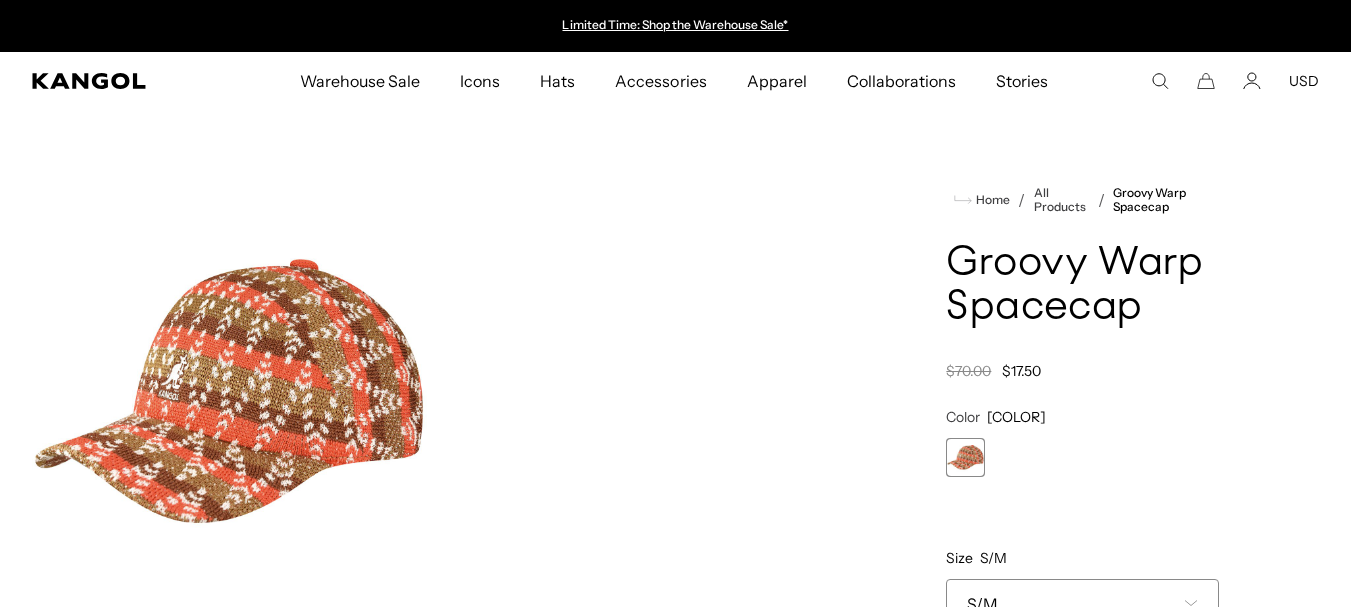 scroll, scrollTop: 0, scrollLeft: 0, axis: both 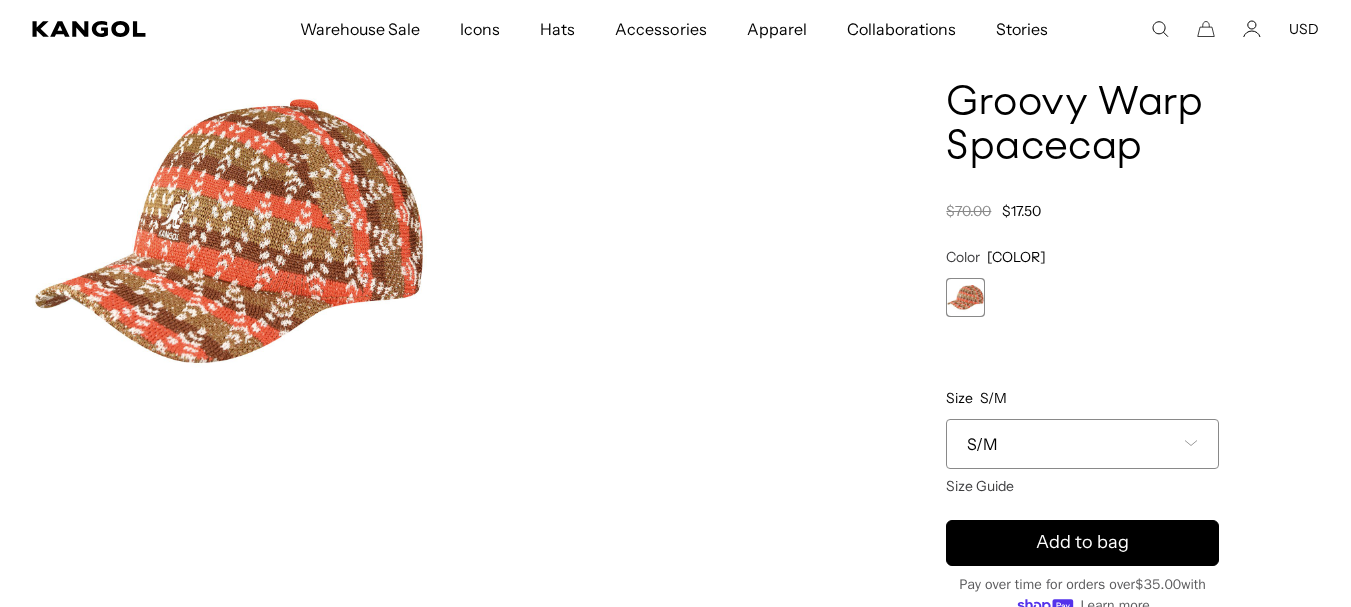 click on "[SIZE]" at bounding box center [1082, 444] 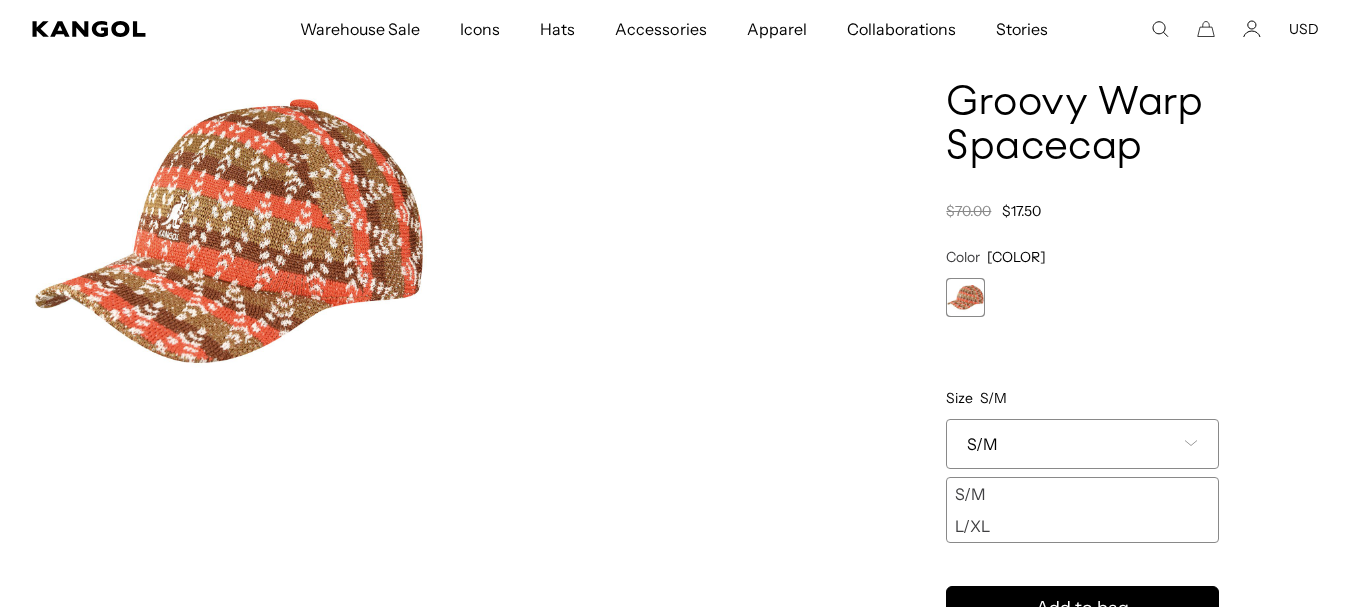 scroll, scrollTop: 0, scrollLeft: 412, axis: horizontal 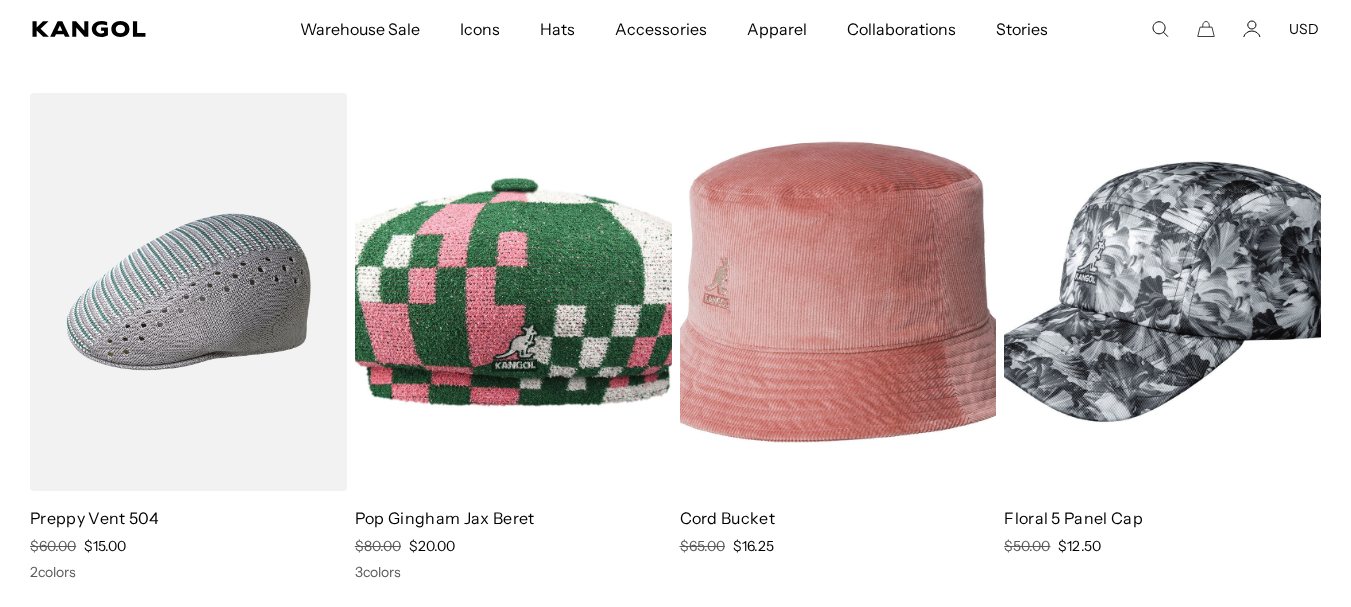 click at bounding box center [1162, 292] 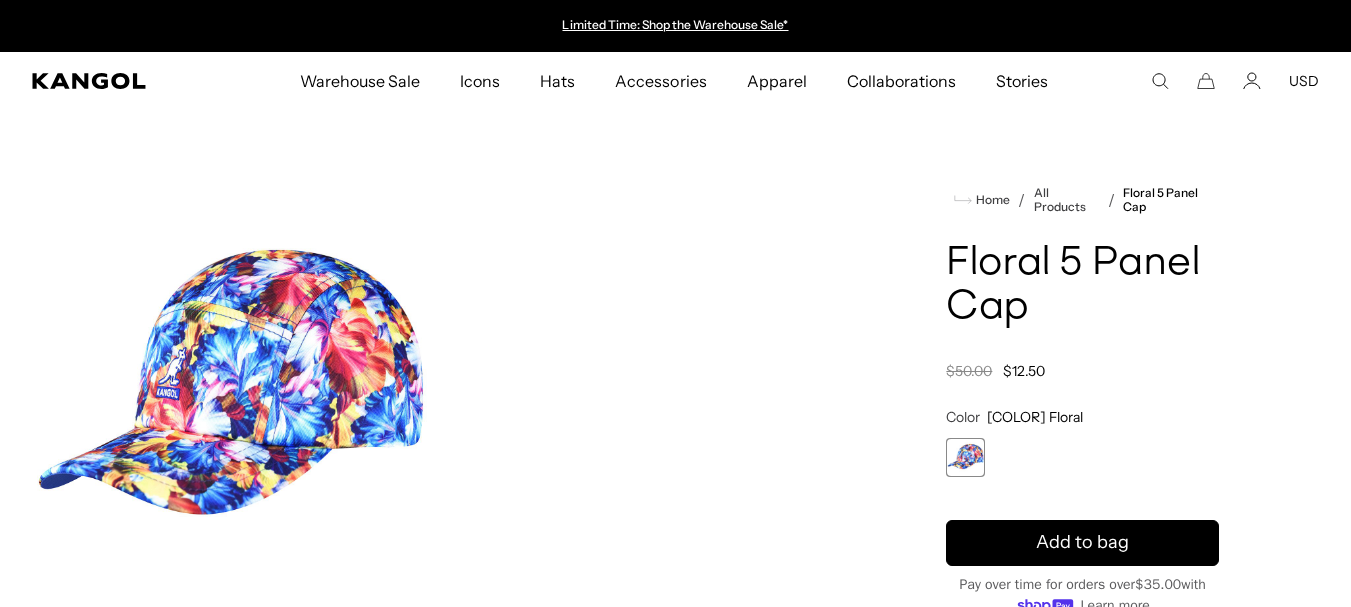scroll, scrollTop: 0, scrollLeft: 0, axis: both 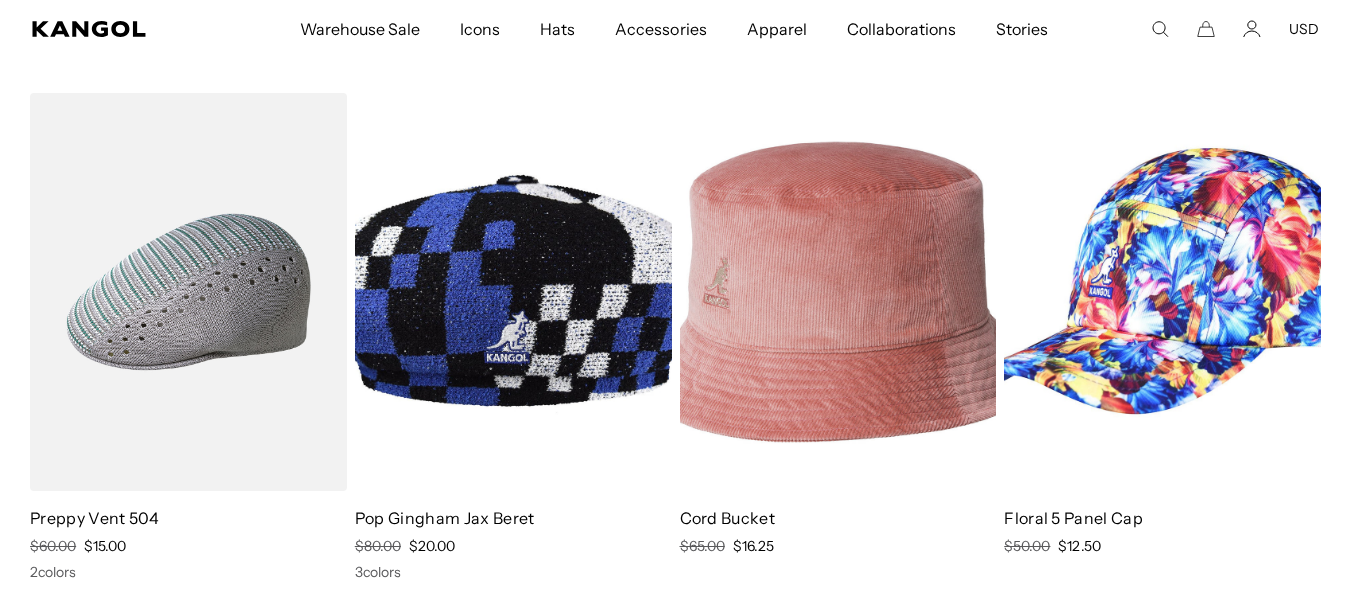 click at bounding box center (513, 292) 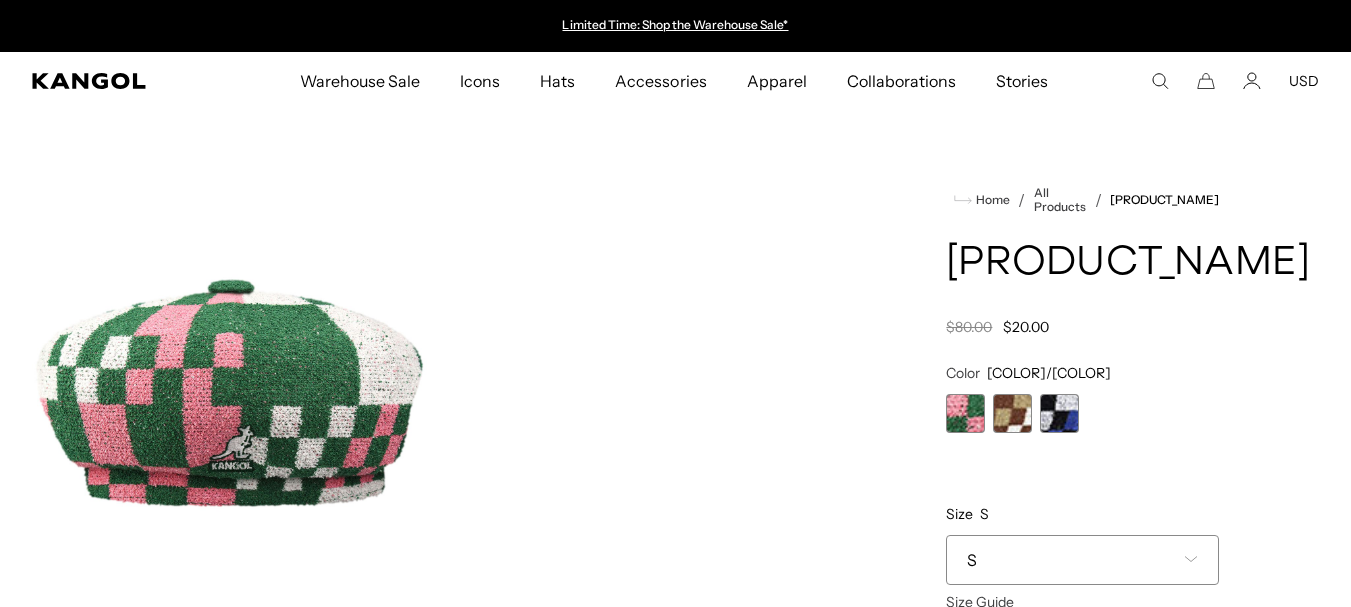 scroll, scrollTop: 0, scrollLeft: 0, axis: both 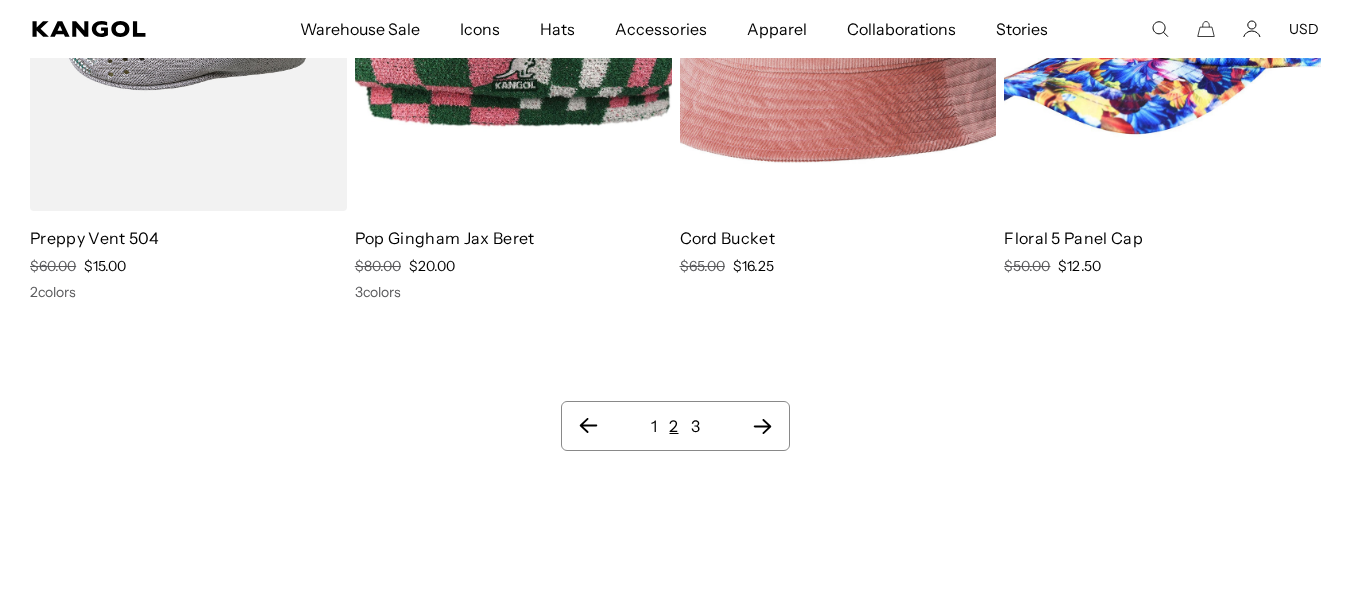 click at bounding box center [762, 426] 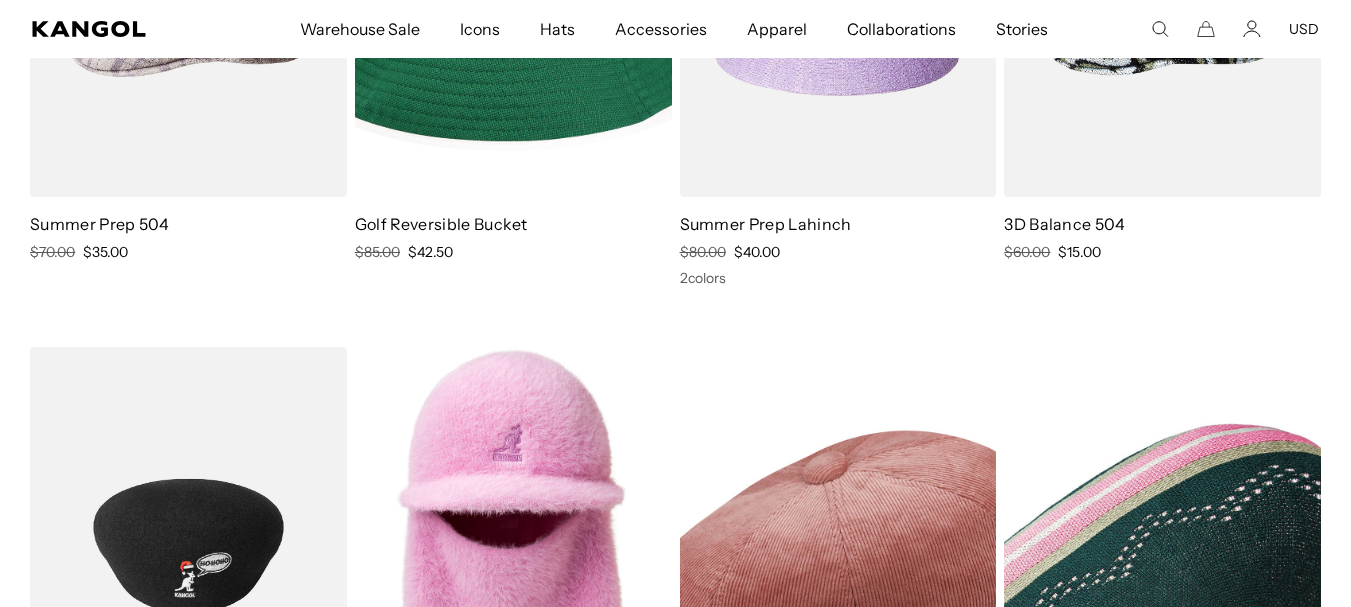 scroll, scrollTop: 0, scrollLeft: 0, axis: both 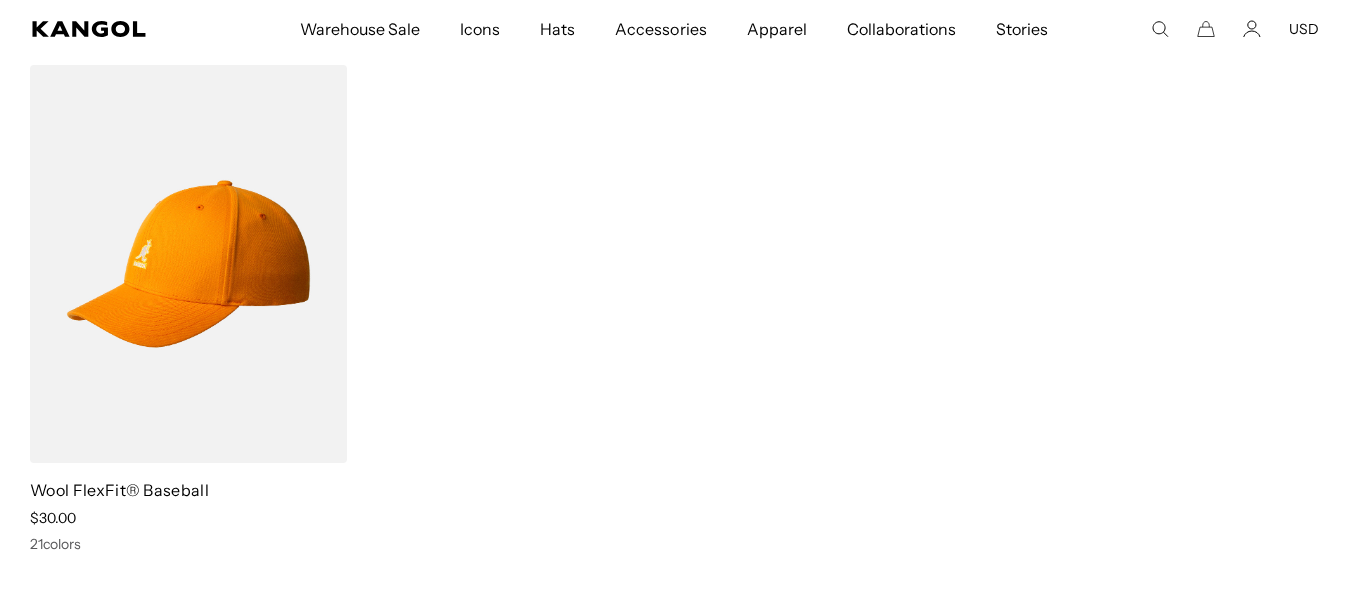click on "Faux Fur Beanie Regular Price $50.00 Sale Price $12.50 Furgora® Pop Stripe Casual Regular Price $90.00 Sale Price $22.50 2  colors Groovy Warp 507 Regular Price $70.00 Sale Price $17.50 Lunar New Year Beanie Regular Price $40.00 Sale Price $20.00 Distressed Cotton Mesh Bucket Regular Price $60.00 Sale Price $30.00 Geo Board Beret Regular Price $75.00 Sale Price $35.00 2  colors Growth Casual Regular Price $75.00 Sale Price $35.00 Long Beach Cap Regular Price $60.00 Sale Price $30.00 2  colors Summer Prep 504 Regular Price $70.00 Sale Price $35.00 Golf Reversible Bucket Regular Price $85.00 Sale Price $42.50 Summer Prep Lahinch Regular Price $80.00 Sale Price $40.00 2  colors 3D Balance 504 Regular Price $60.00 Sale Price $15.00 Holiday Wool 504 Regular Price $65.00 Sale Price $32.50 Faux Fur Balaclava Regular Price $80.00 Sale Price $40.00 Cord Hawker Regular Price $75.00 Sale Price $18.75 Slick Stripe 507 Regular Price $70.00 Sale Price $17.50 Velour Slub Casual Regular Price $70.00 Sale Price $17.50 $85.00" at bounding box center (675, -2664) 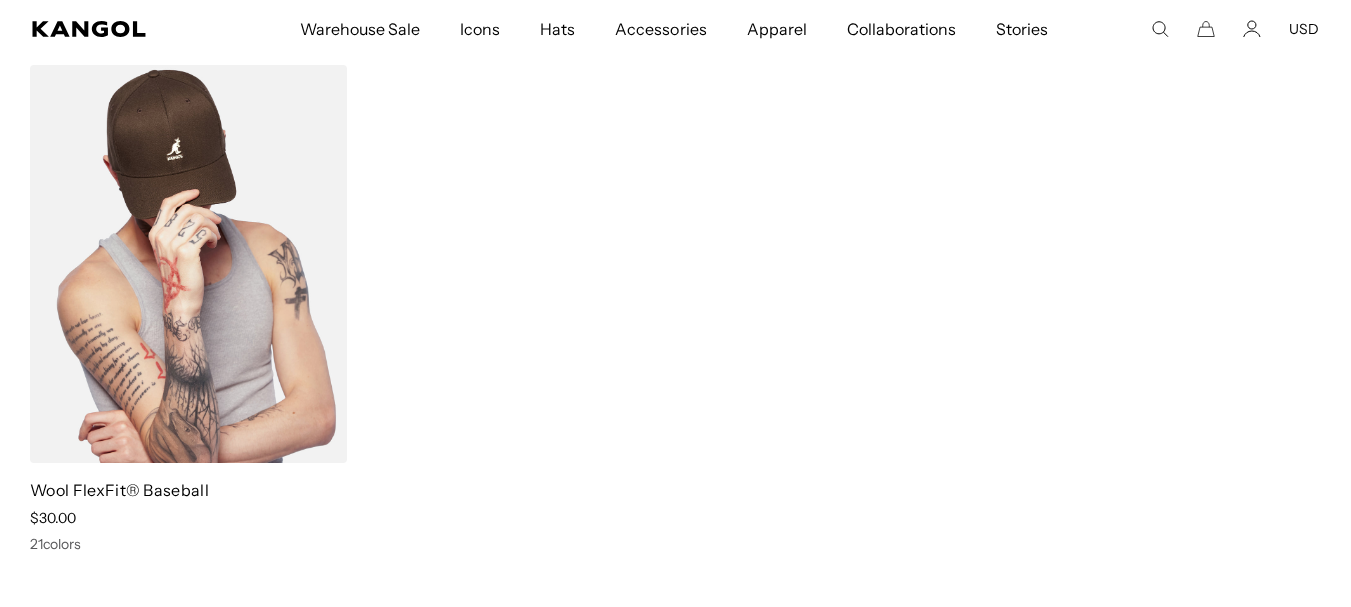 click at bounding box center [188, 264] 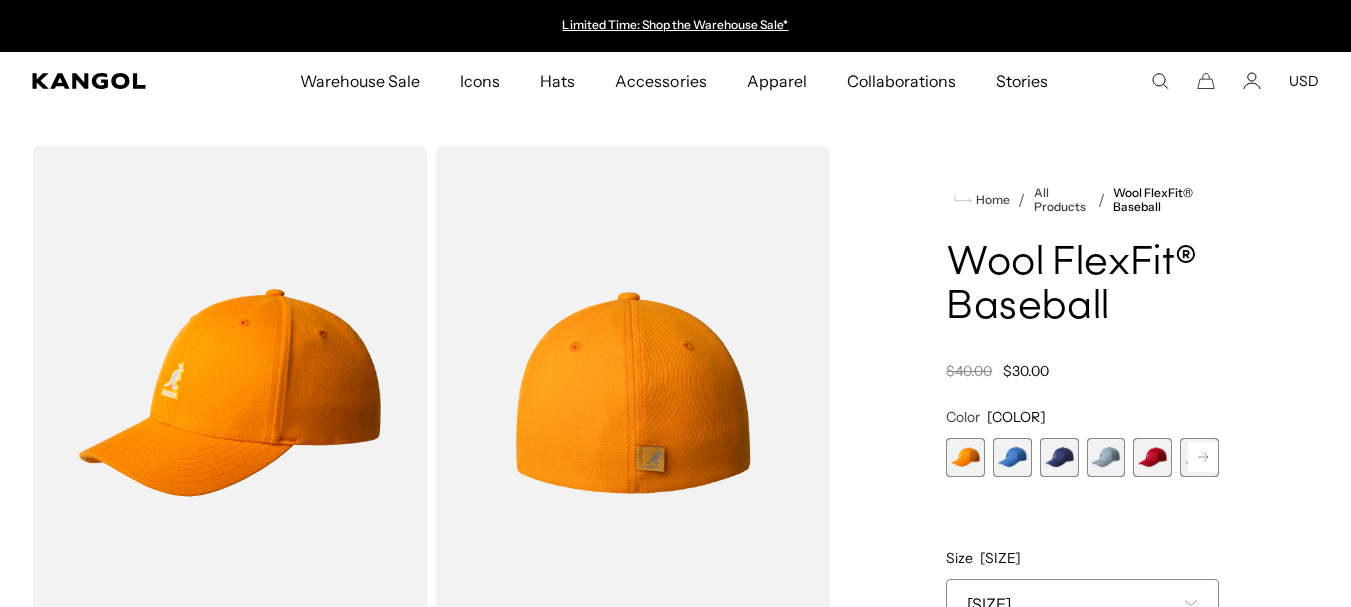 scroll, scrollTop: 0, scrollLeft: 0, axis: both 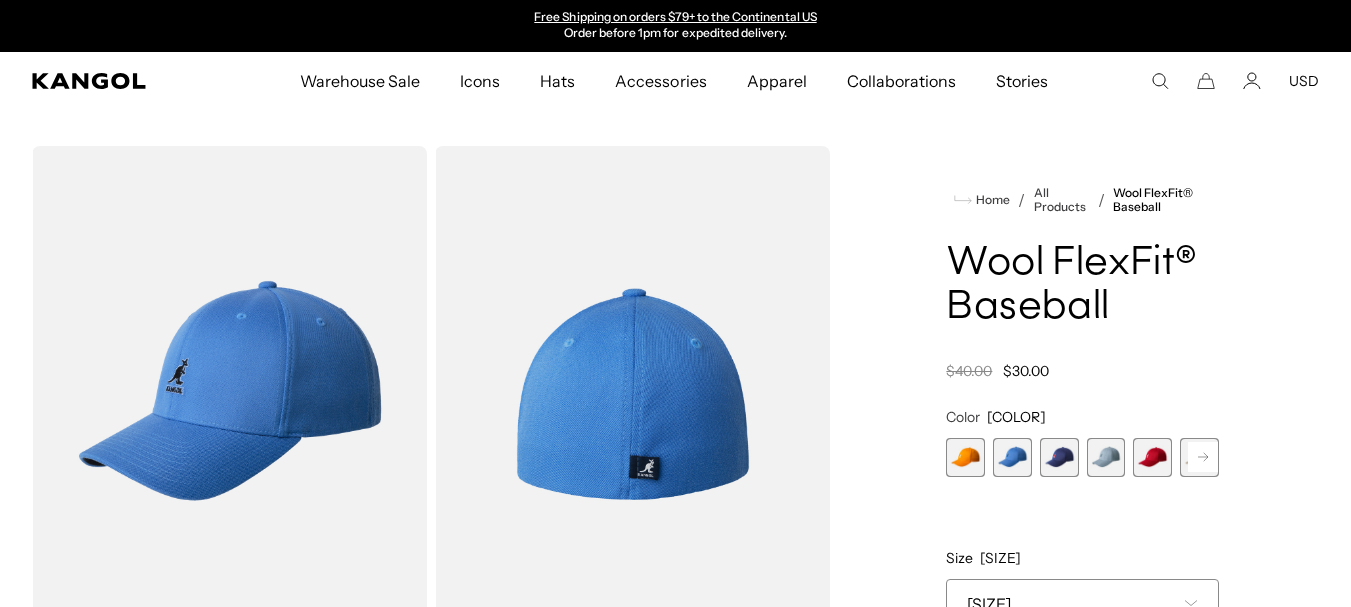 click at bounding box center (1059, 457) 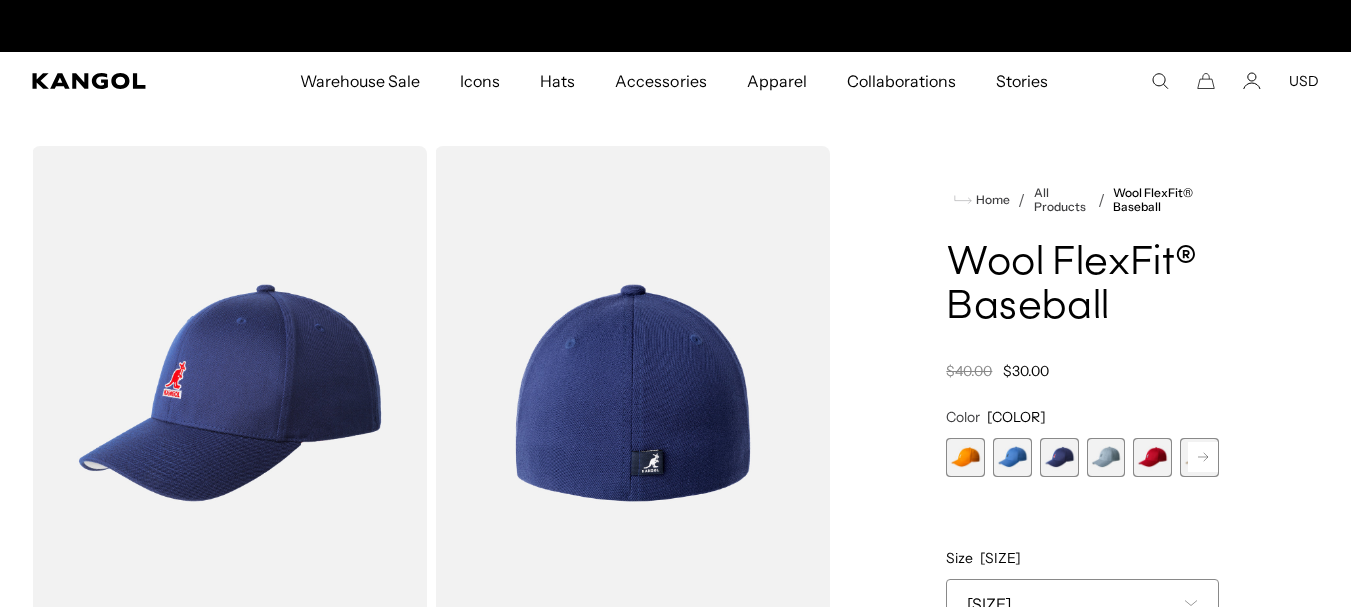 scroll, scrollTop: 0, scrollLeft: 0, axis: both 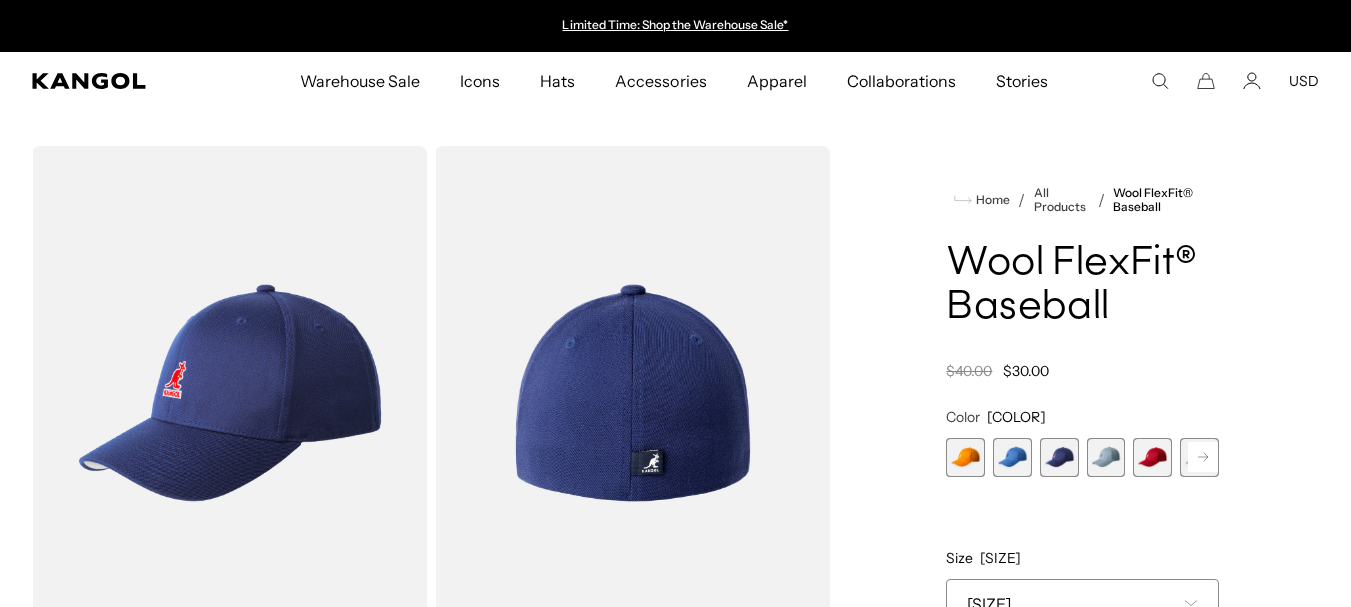 click at bounding box center [1106, 457] 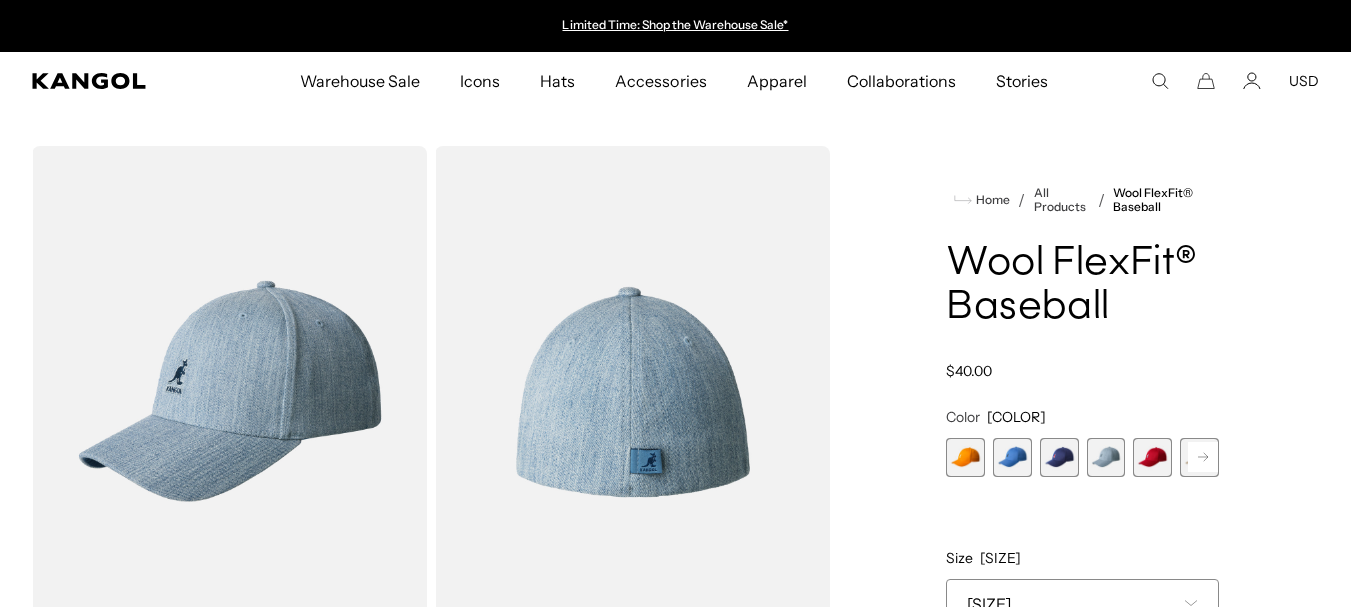 click at bounding box center [1152, 457] 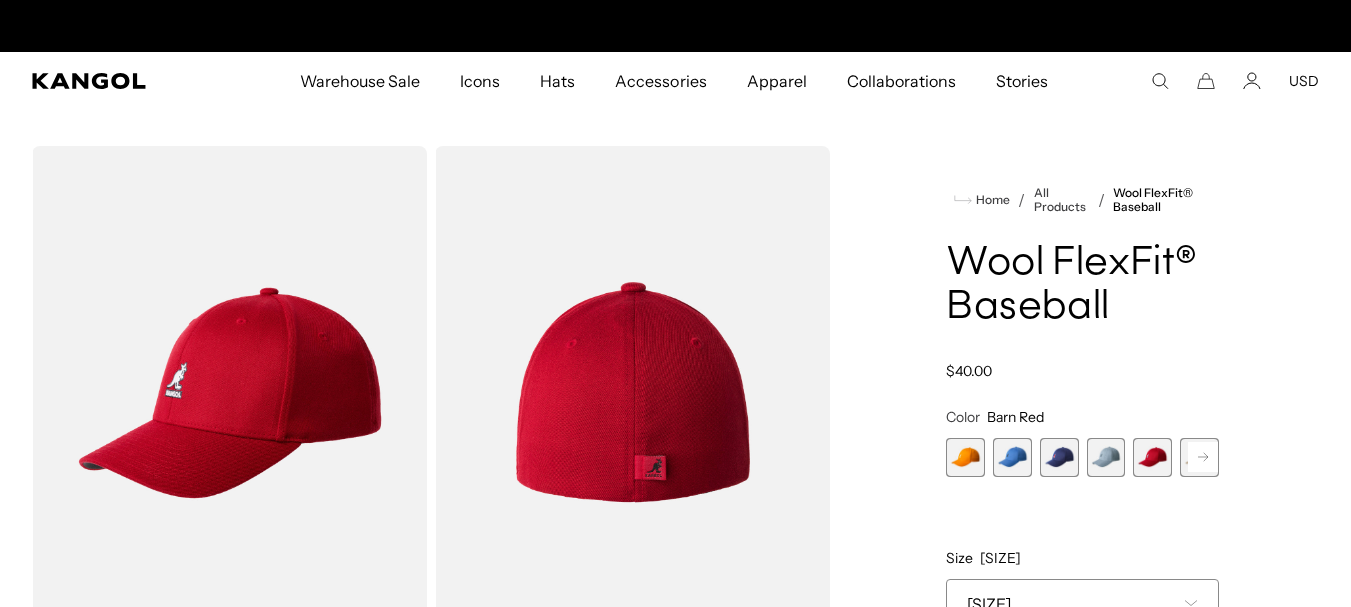 scroll, scrollTop: 0, scrollLeft: 412, axis: horizontal 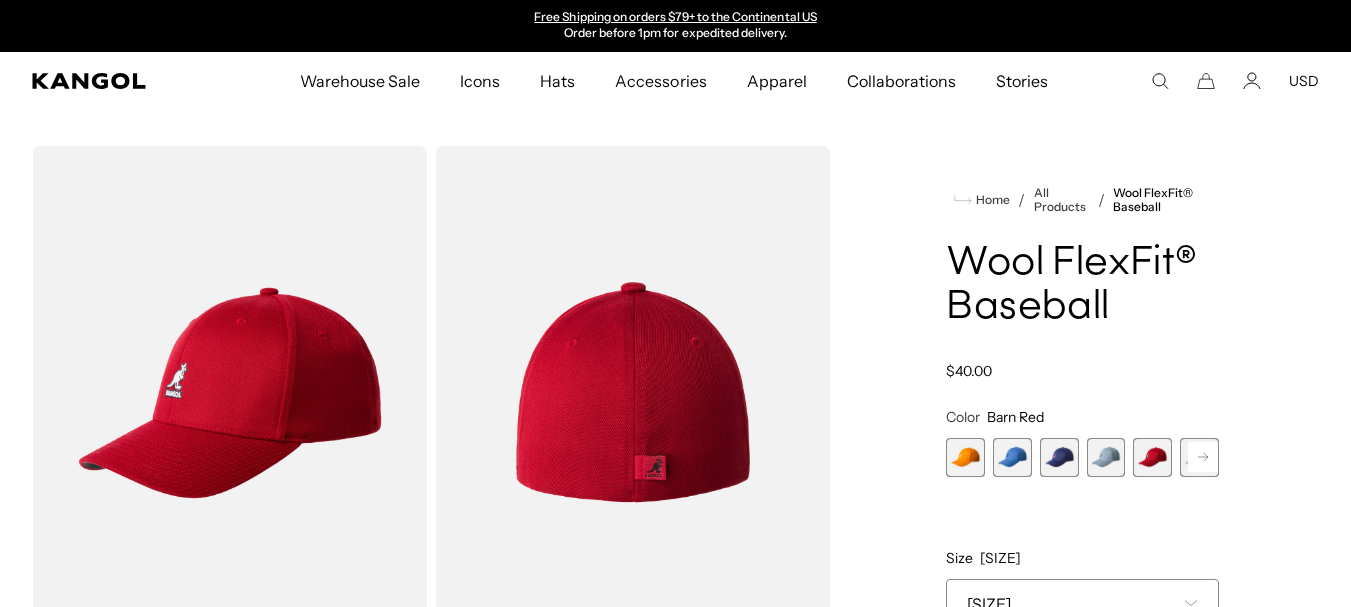 click at bounding box center [1203, 457] 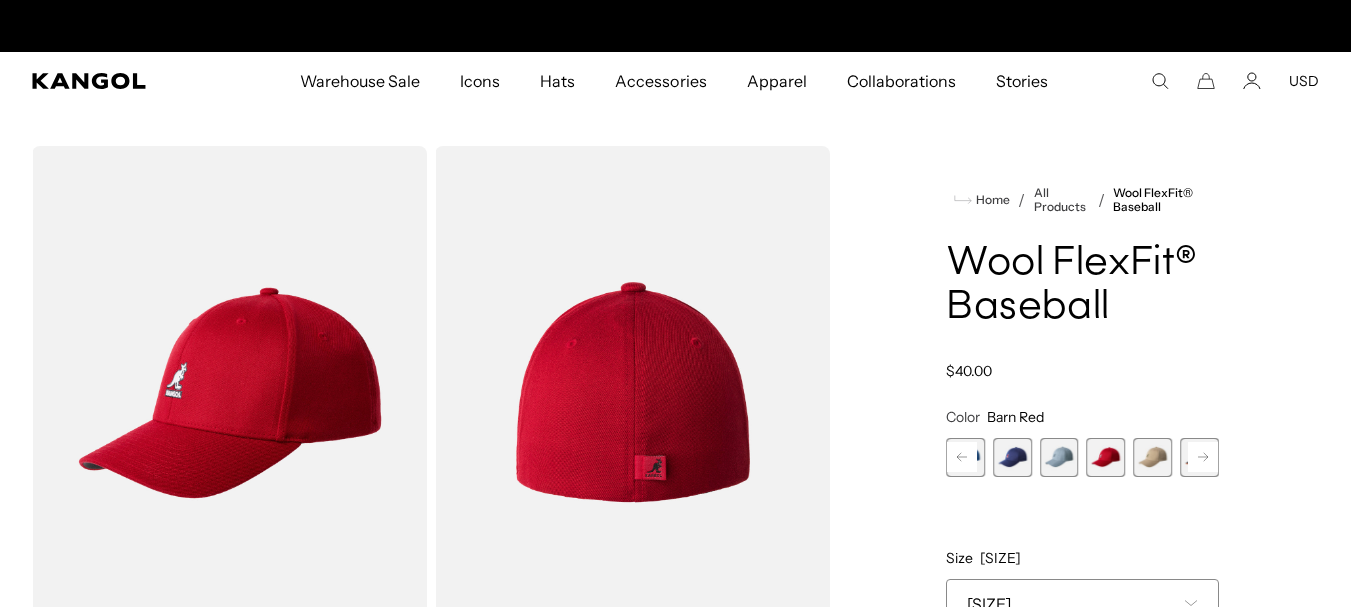 scroll, scrollTop: 0, scrollLeft: 0, axis: both 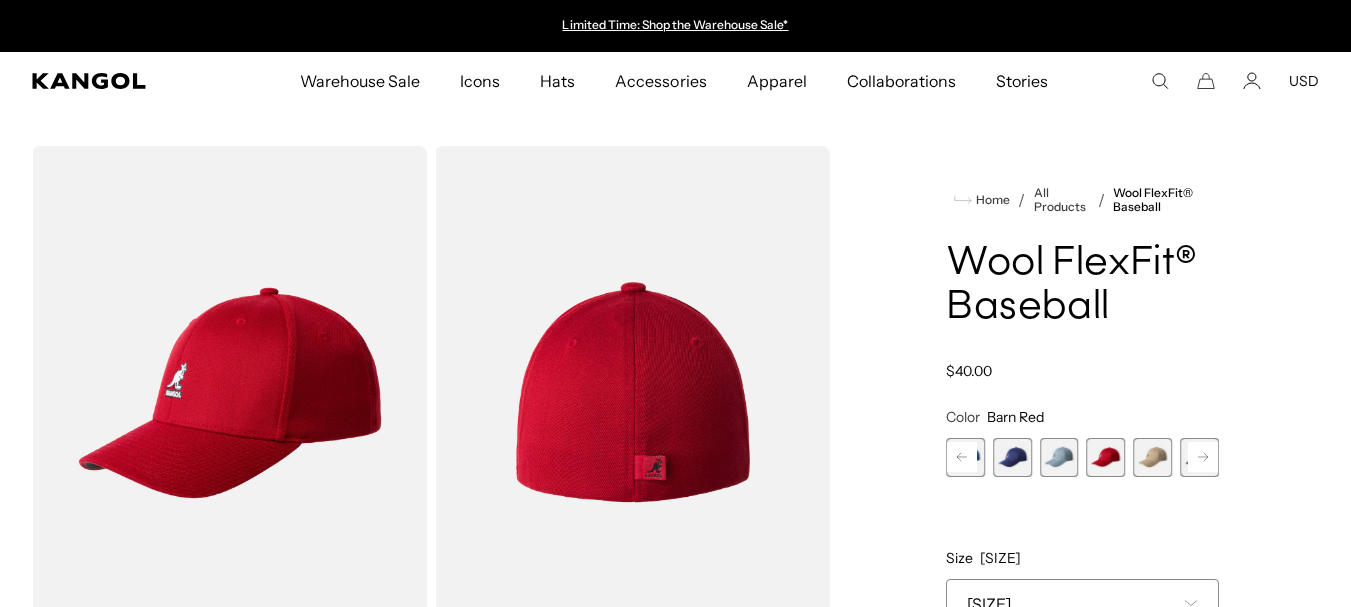 click at bounding box center [1152, 457] 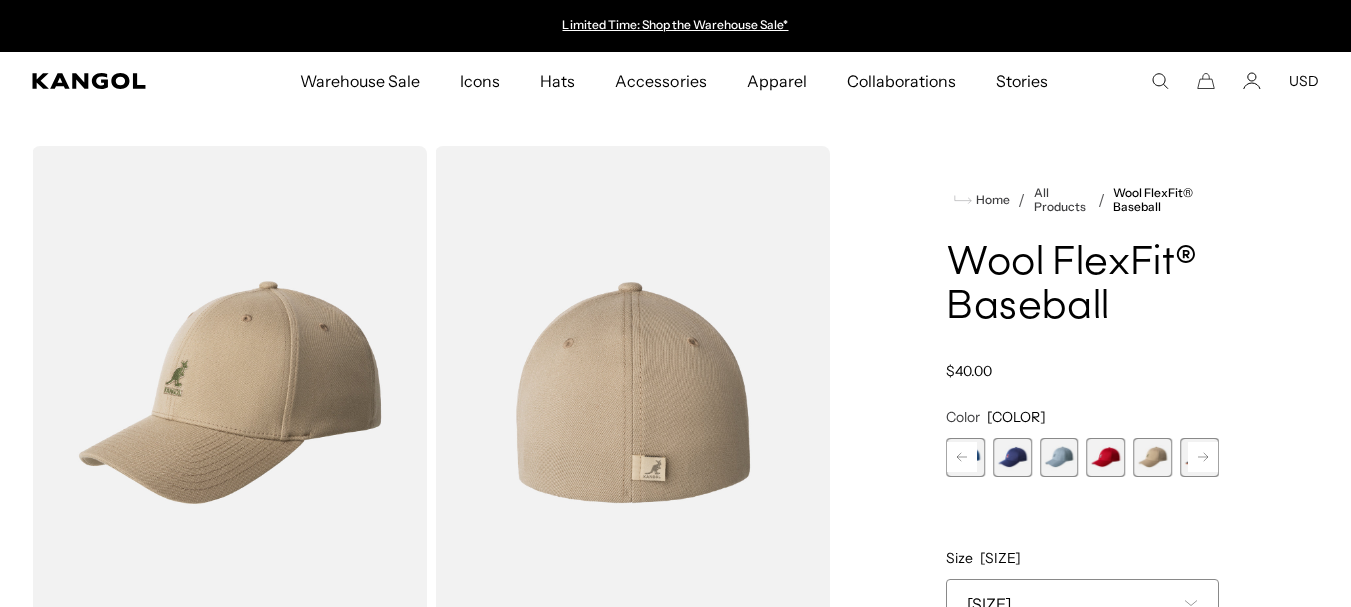 click at bounding box center (1106, 457) 